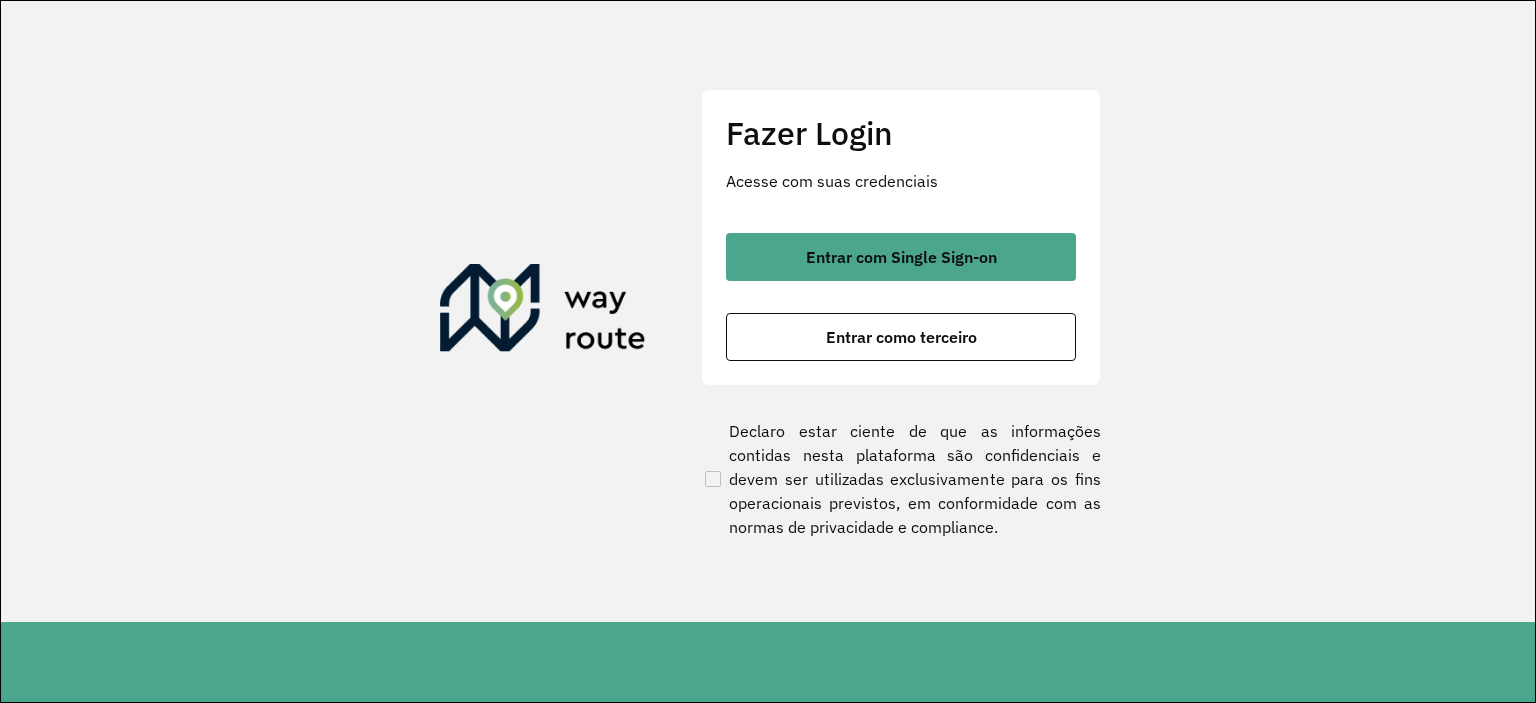 scroll, scrollTop: 0, scrollLeft: 0, axis: both 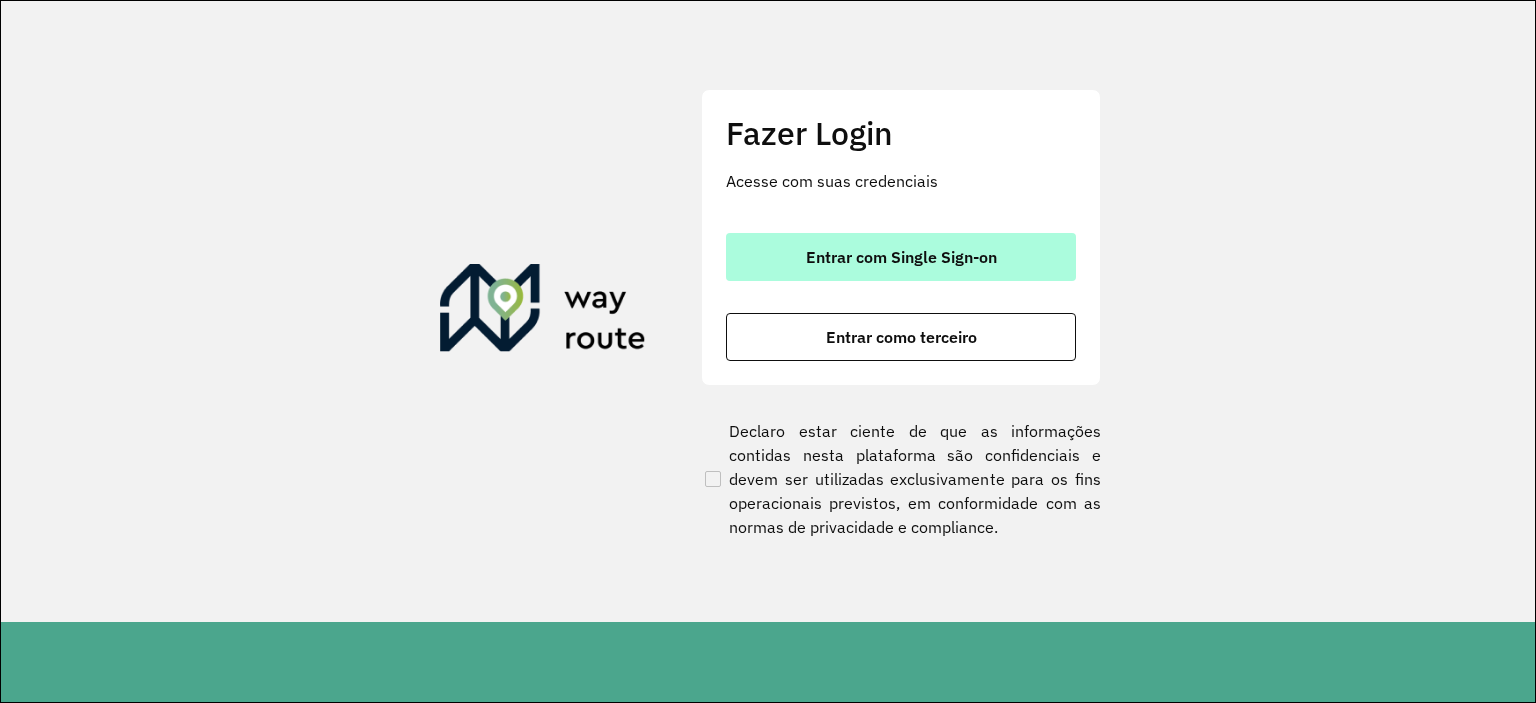 click on "Entrar com Single Sign-on" at bounding box center [901, 257] 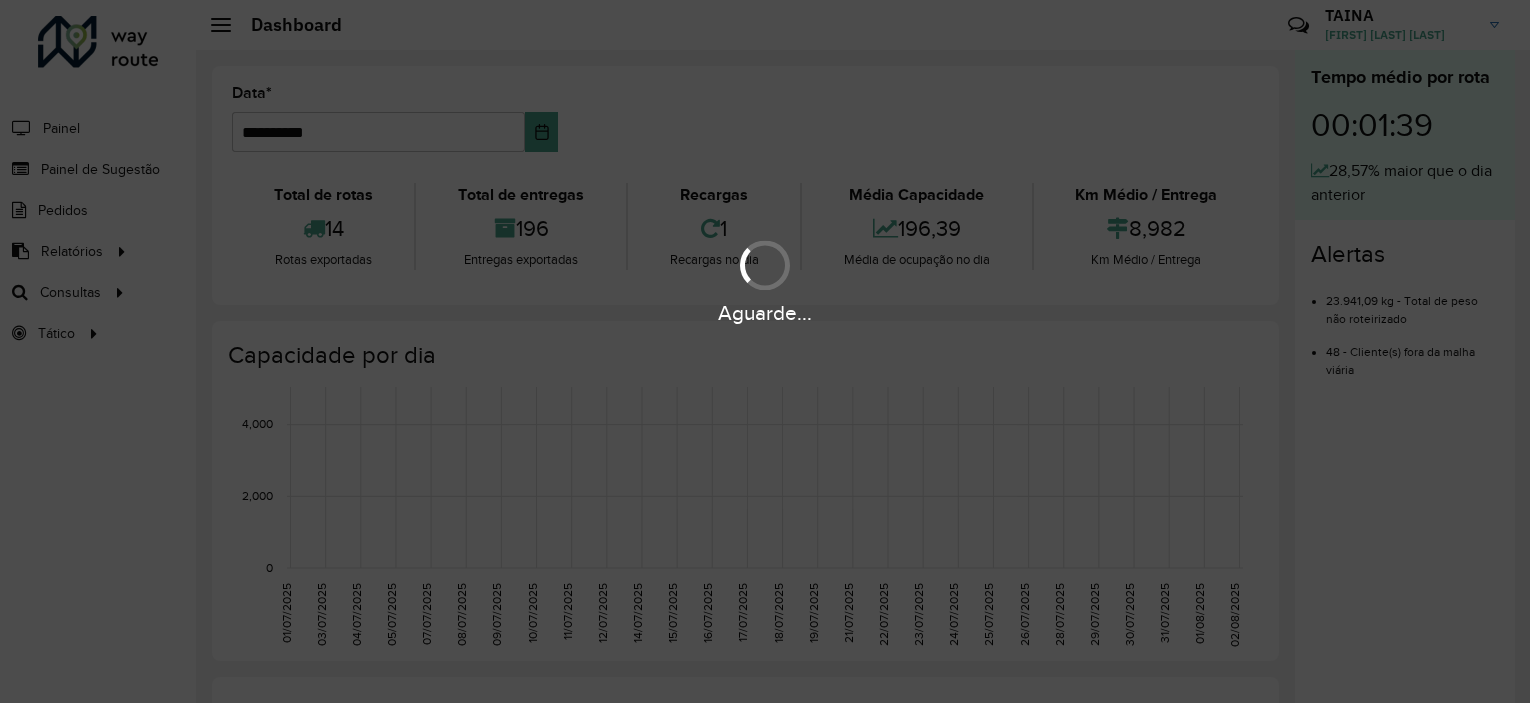 scroll, scrollTop: 0, scrollLeft: 0, axis: both 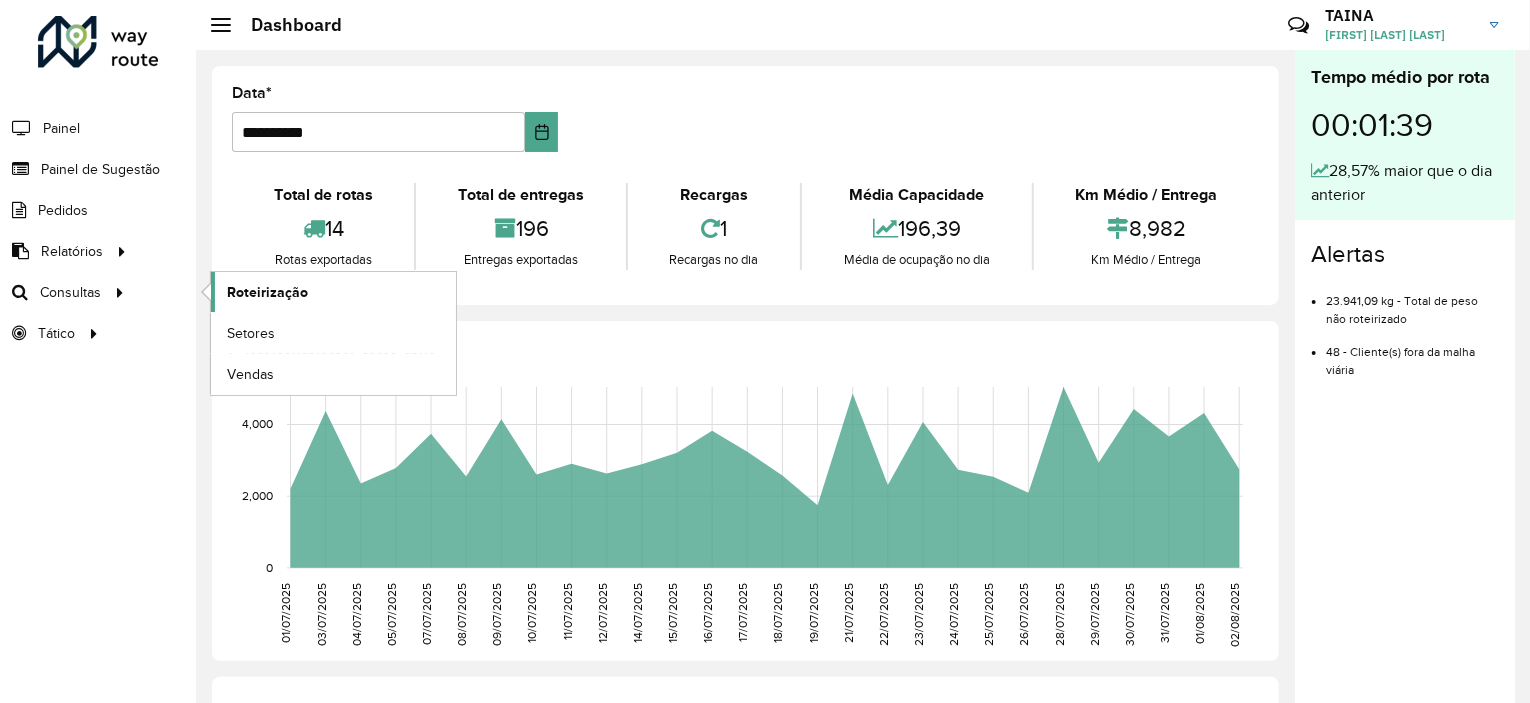 click on "Roteirização" 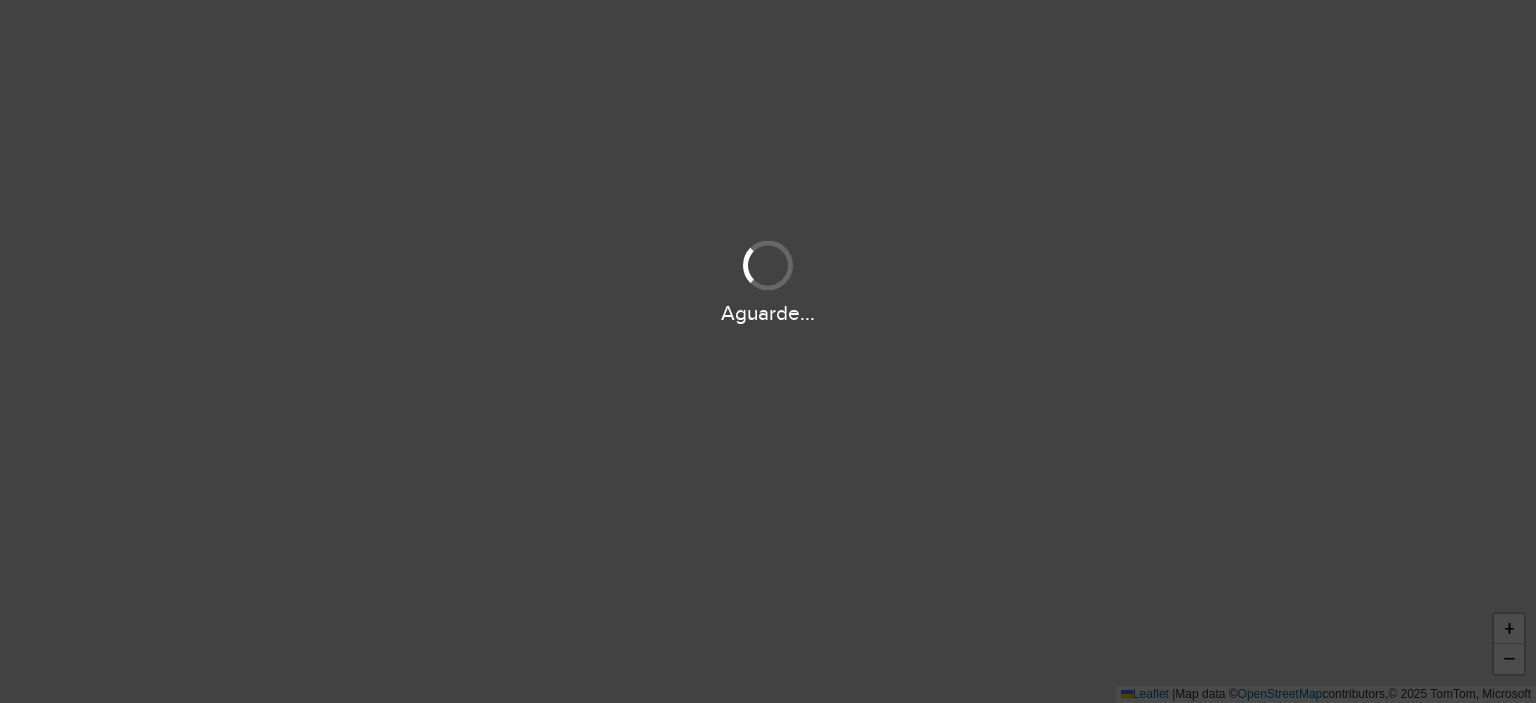 scroll, scrollTop: 0, scrollLeft: 0, axis: both 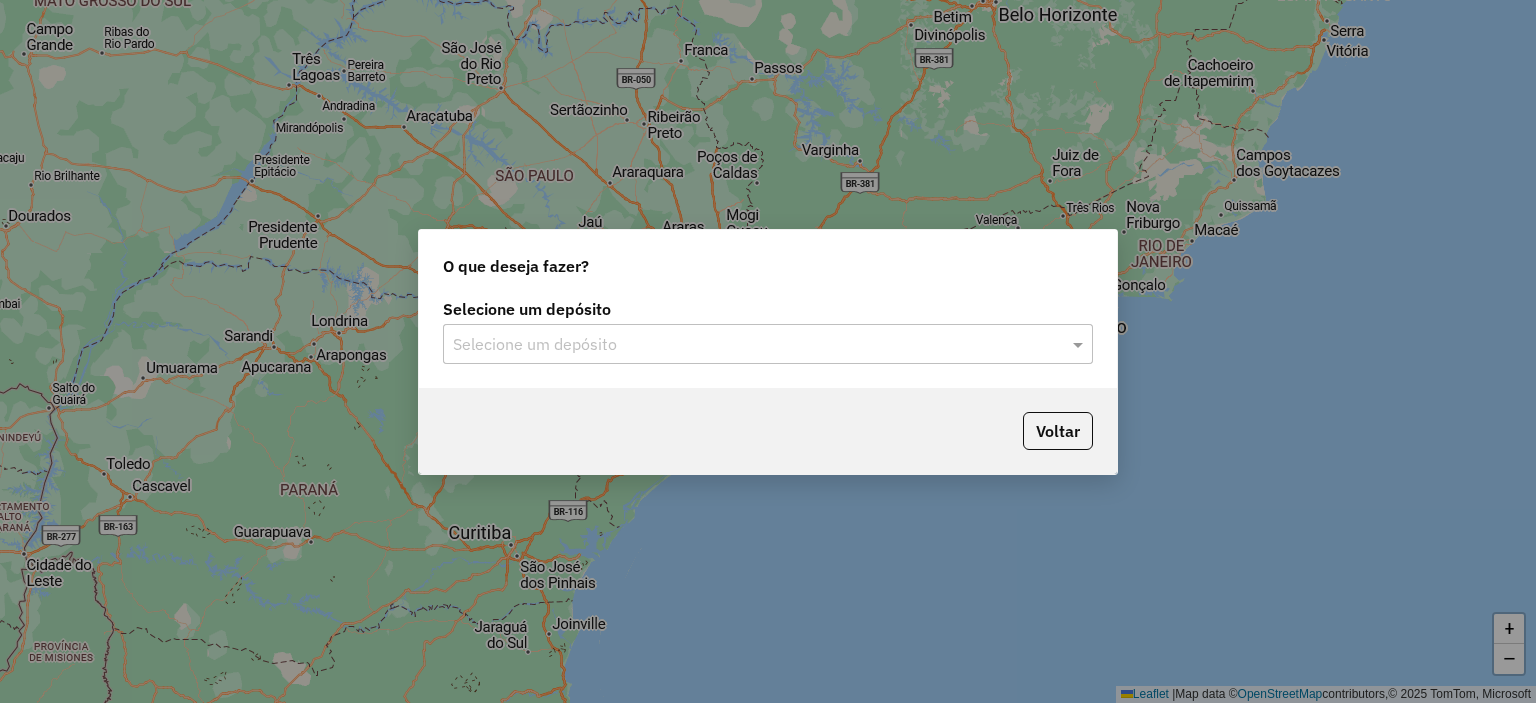 click 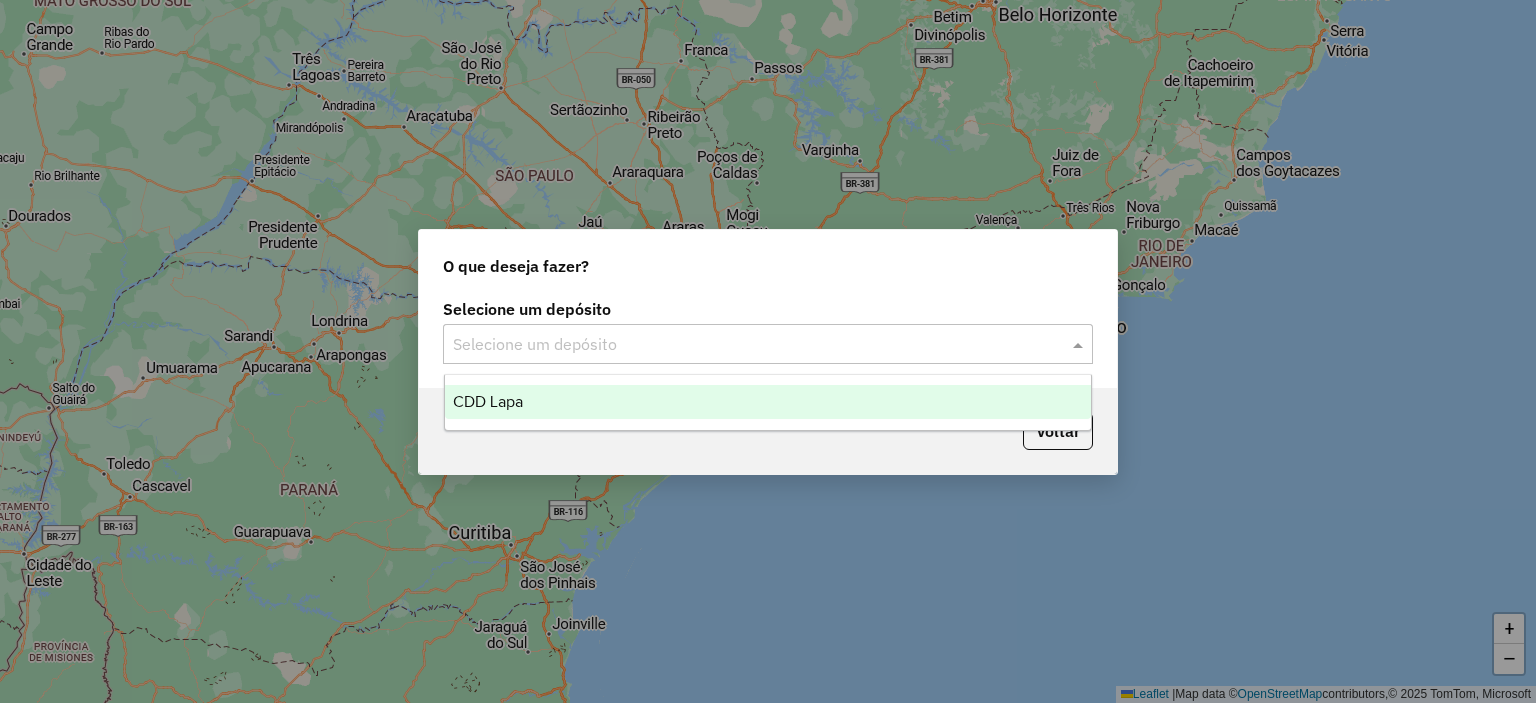 click on "CDD Lapa" at bounding box center (768, 402) 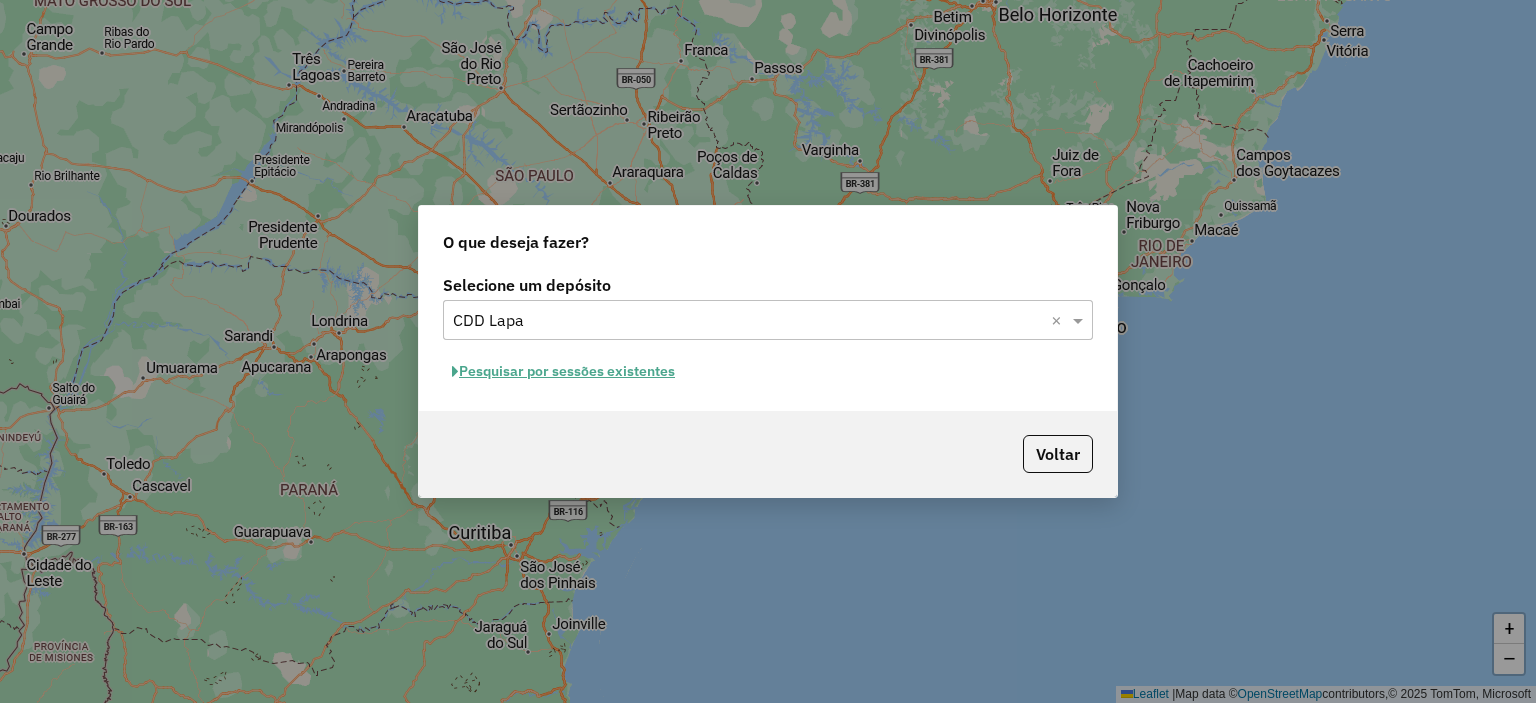 click on "Pesquisar por sessões existentes" 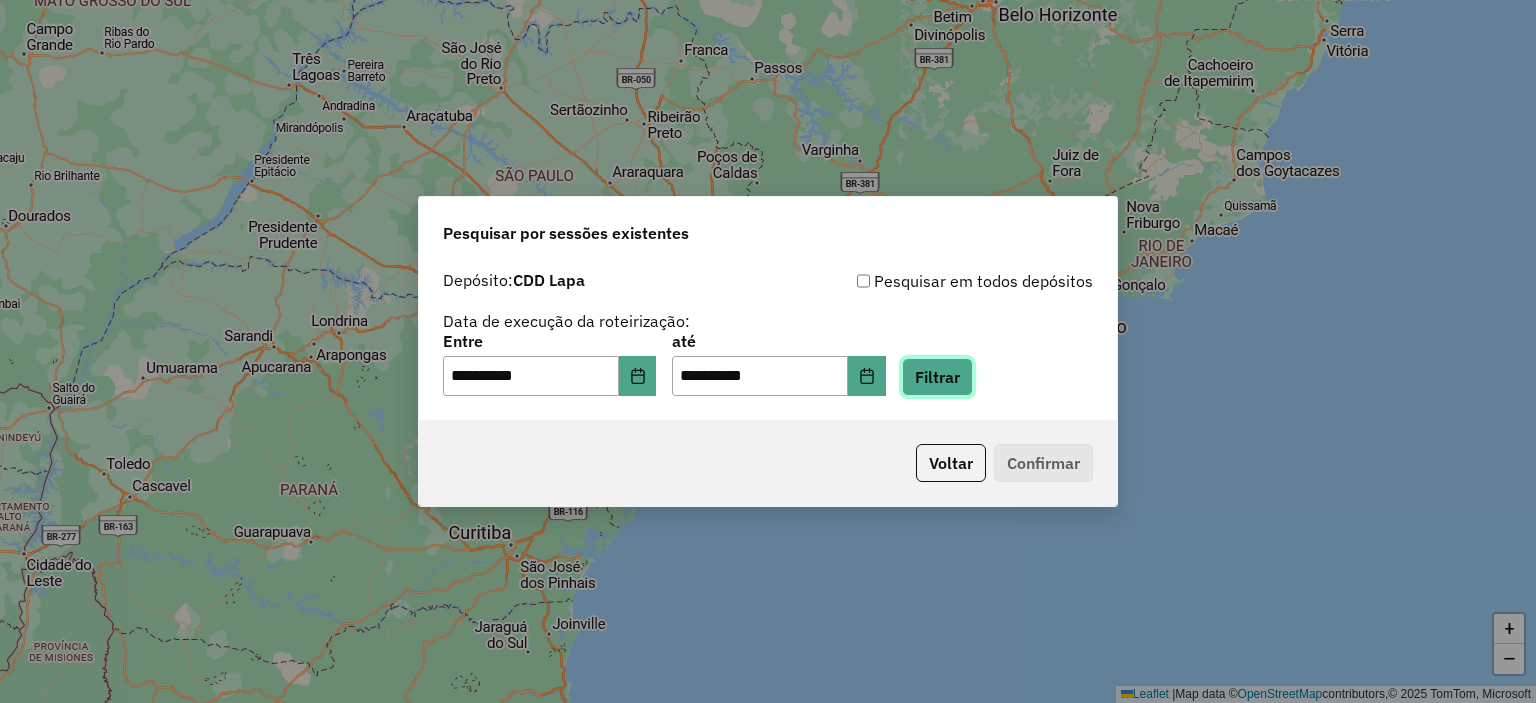 click on "Filtrar" 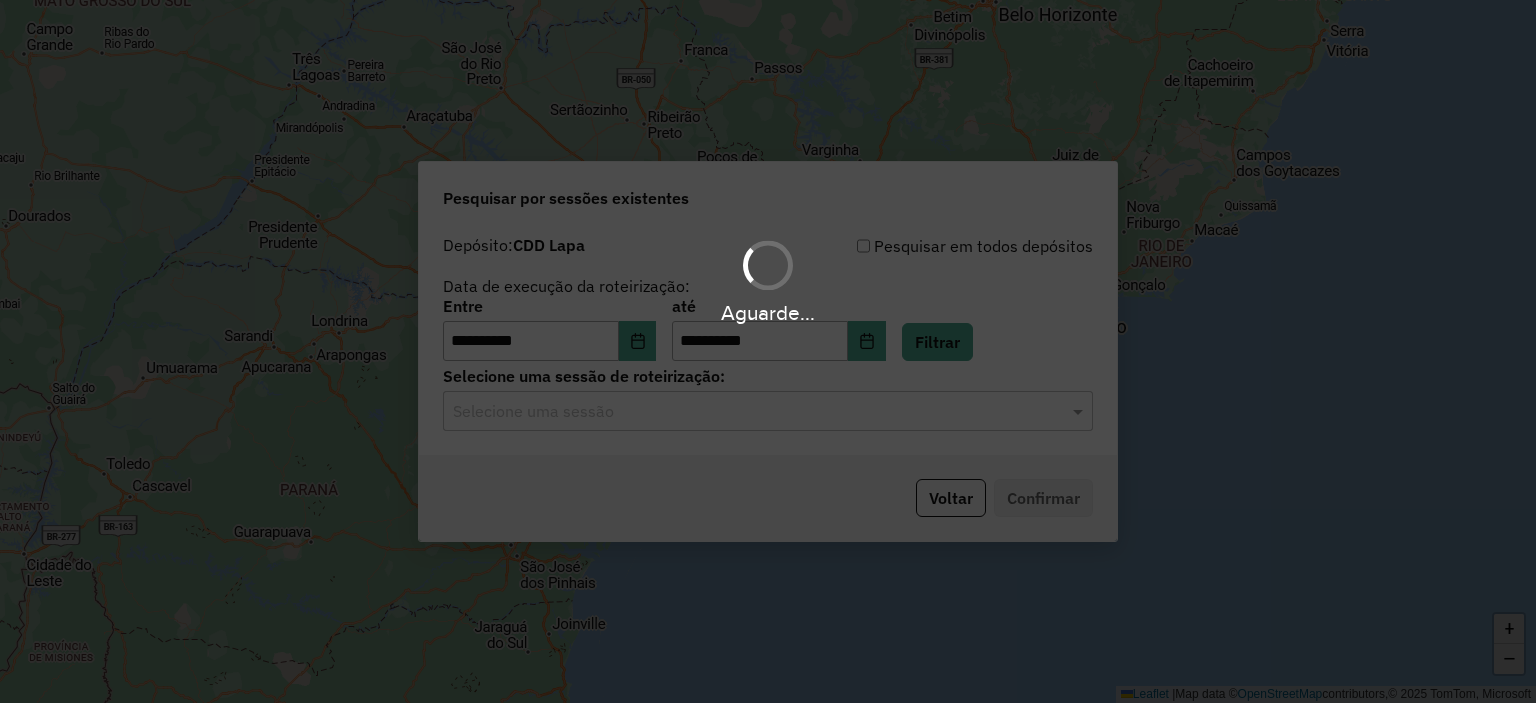 click on "Aguarde...  Pop-up bloqueado!  Seu navegador bloqueou automáticamente a abertura de uma nova janela.   Acesse as configurações e adicione o endereço do sistema a lista de permissão.   Fechar  Roteirizando... Pesquisar por sessões existentes  Depósito:  CDD [CITY]  Pesquisar em todos depósitos   Data de execução da roteirização:  Entre [DATE] até [DATE]  Filtrar   Selecione uma sessão de roteirização: Selecione uma sessão  Voltar   Confirmar  + −  Leaflet   |  Map data ©  OpenStreetMap  contributors,© [YEAR] TomTom, Microsoft Erro de conexão  Você parece estar offline!
Verifique sua internet e atualize a página.  Tradução automática  Seu navegador ativou a tradução automática e pode causar inconsistências no sistema.  Por gentileza, utilize a opção "Nunca traduzir este site".  Em caso de dúvidas, entre em contato com o suporte." at bounding box center (768, 351) 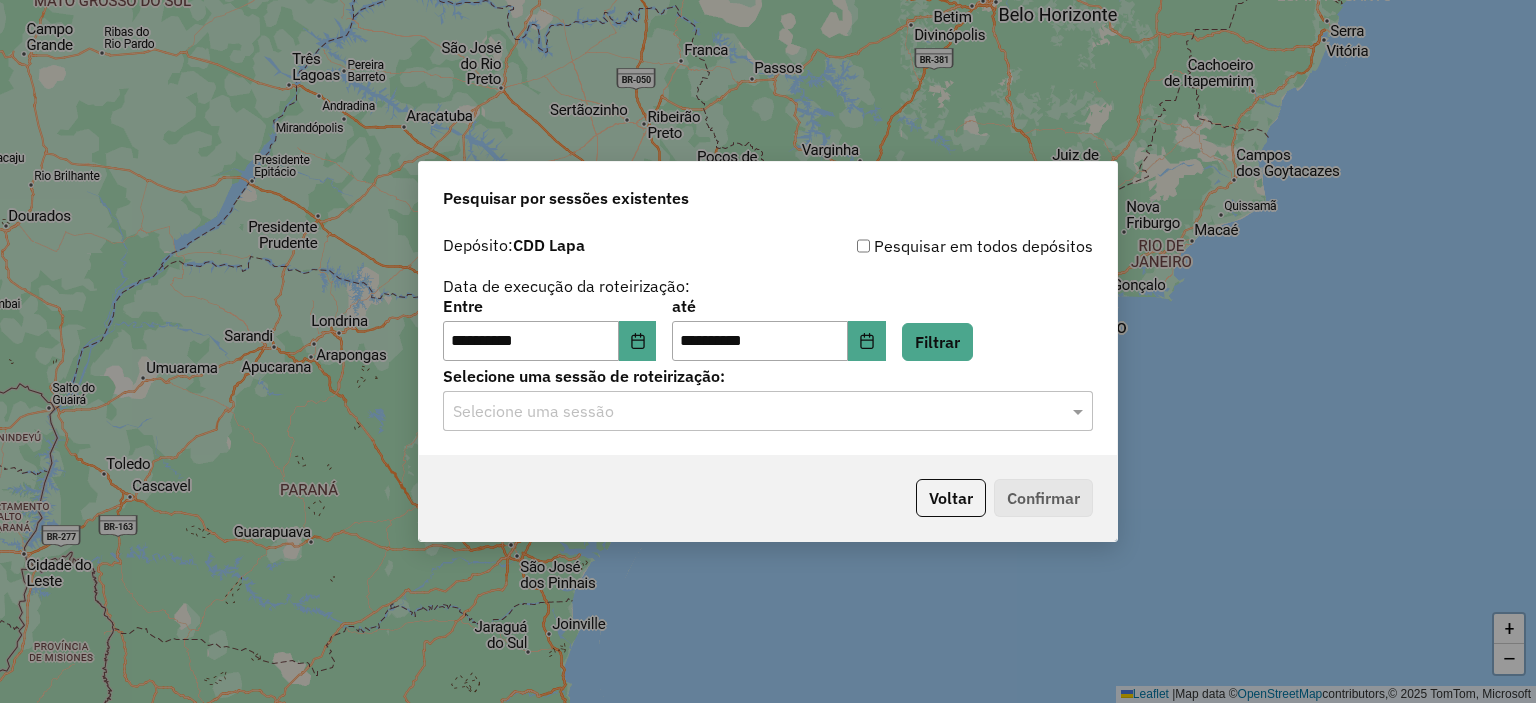 click 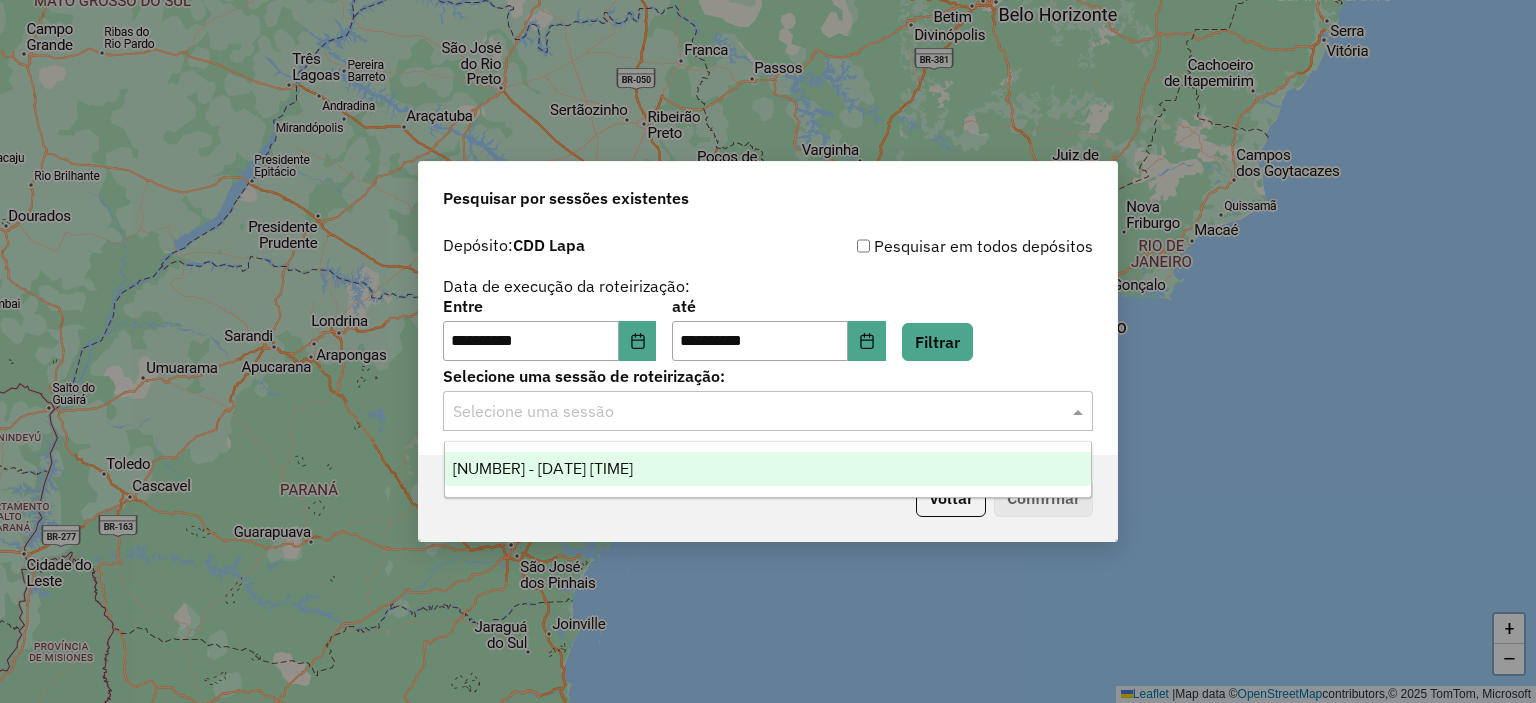 click on "[NUMBER] - [DATE] [TIME]" at bounding box center (543, 468) 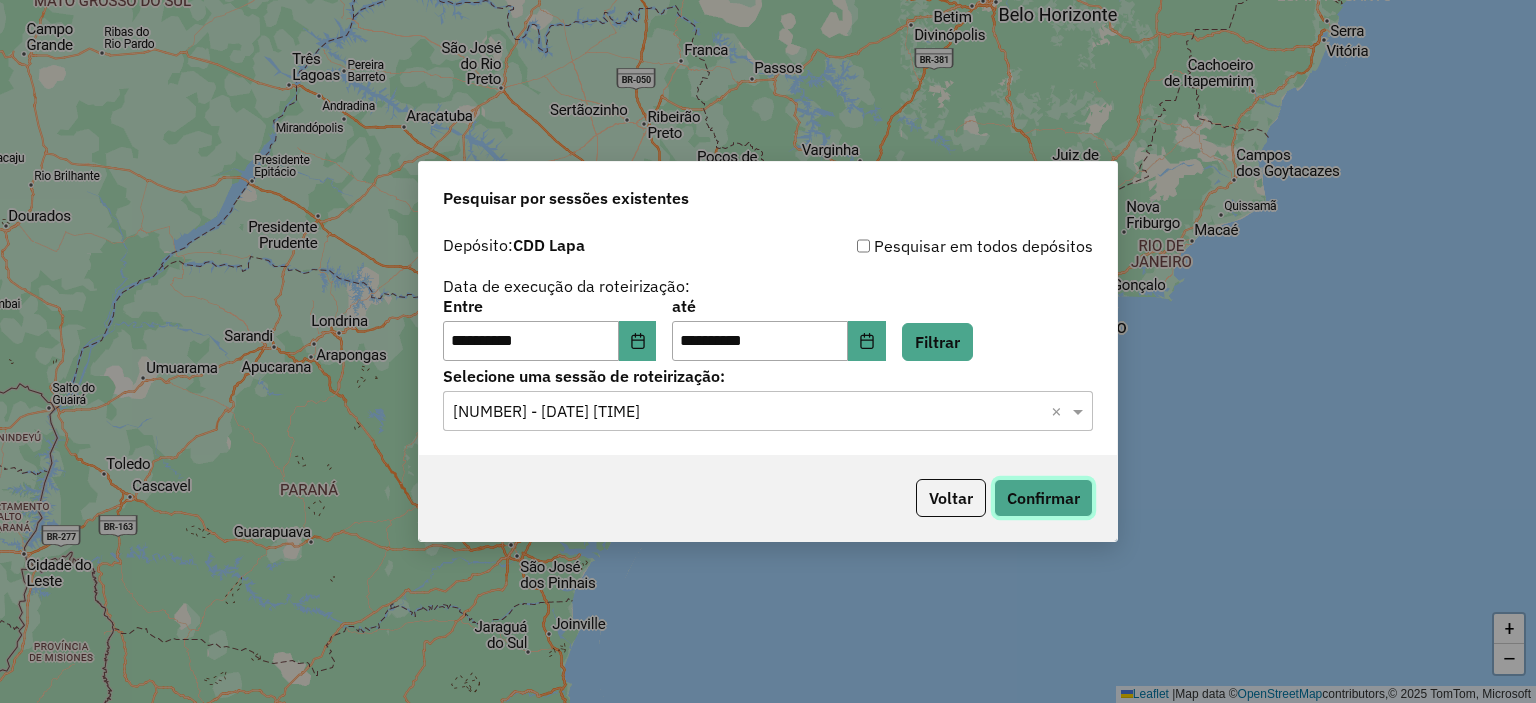 click on "Confirmar" 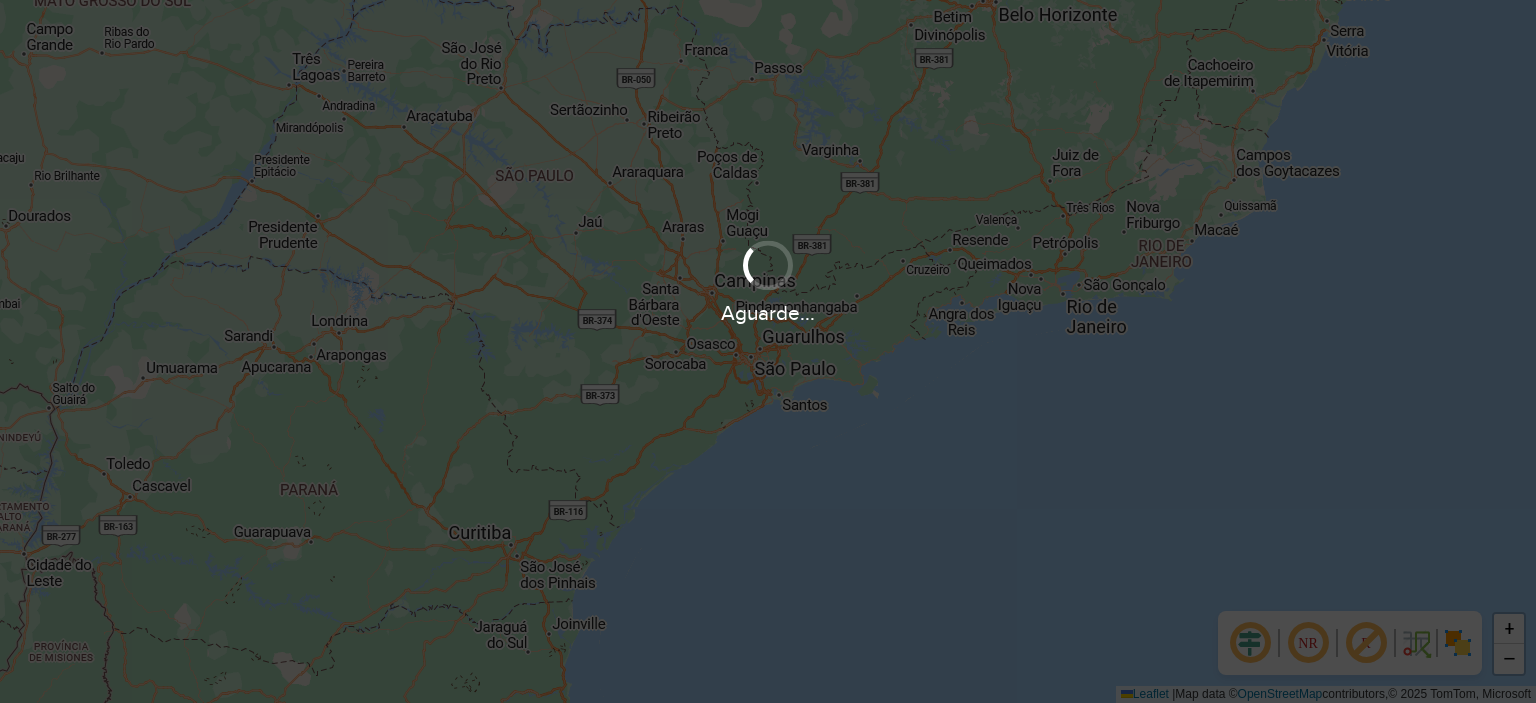 scroll, scrollTop: 0, scrollLeft: 0, axis: both 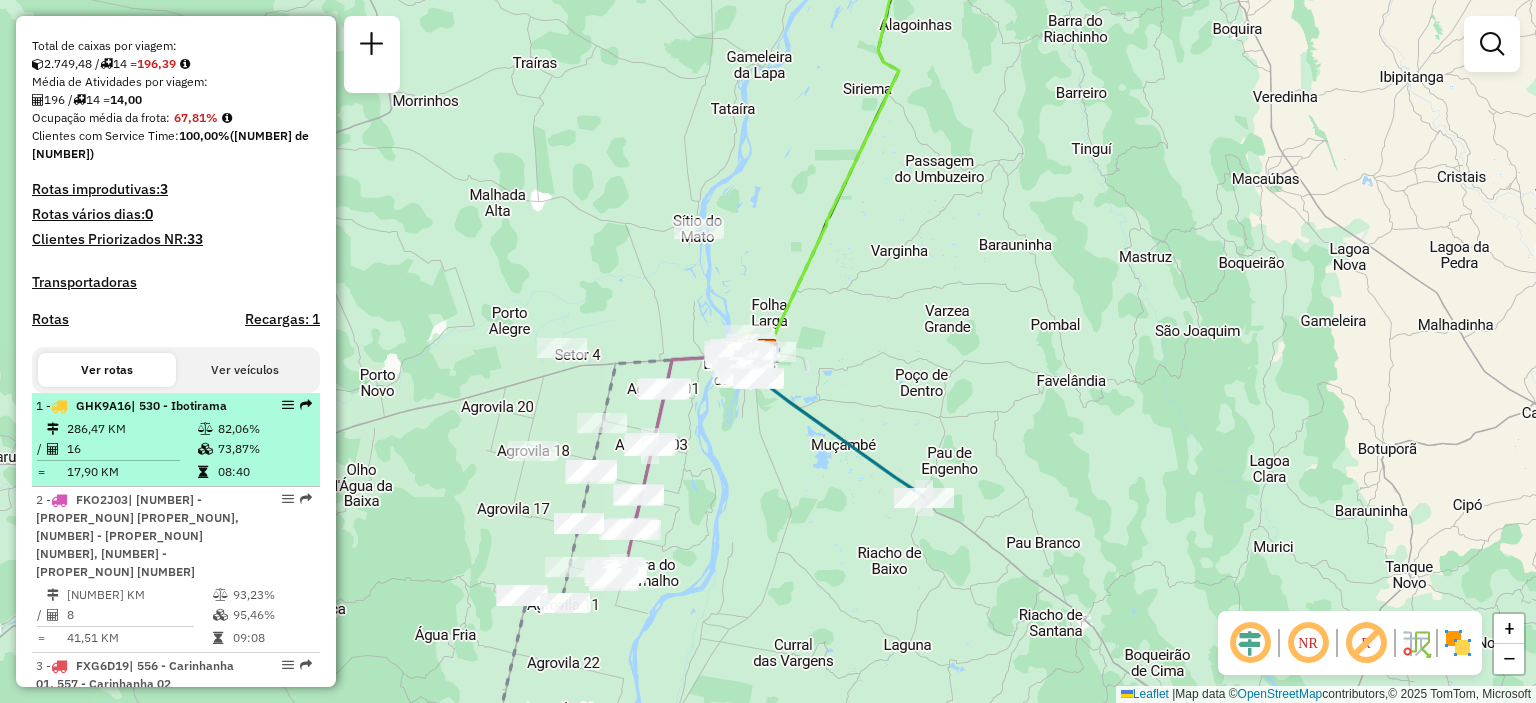 drag, startPoint x: 192, startPoint y: 417, endPoint x: 240, endPoint y: 403, distance: 50 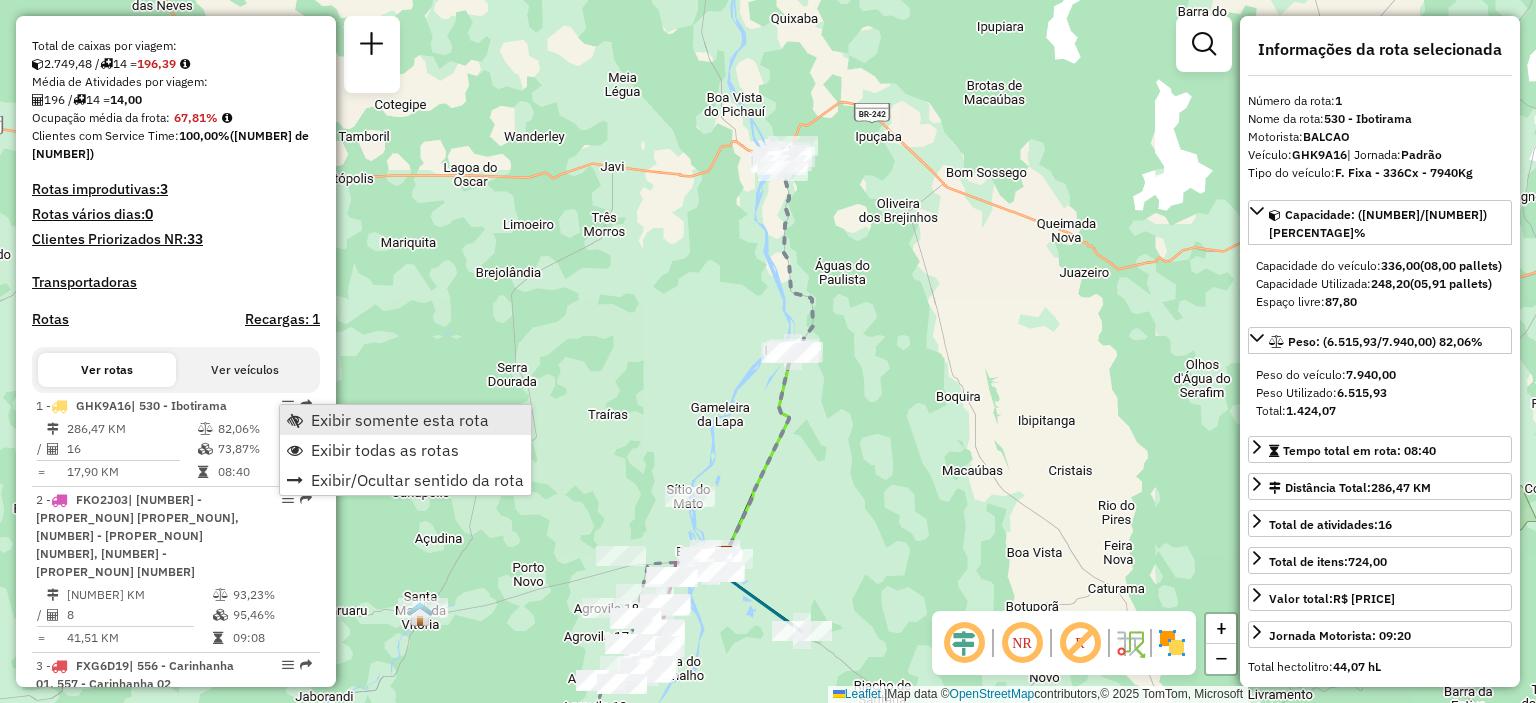 click on "Exibir somente esta rota" at bounding box center (400, 420) 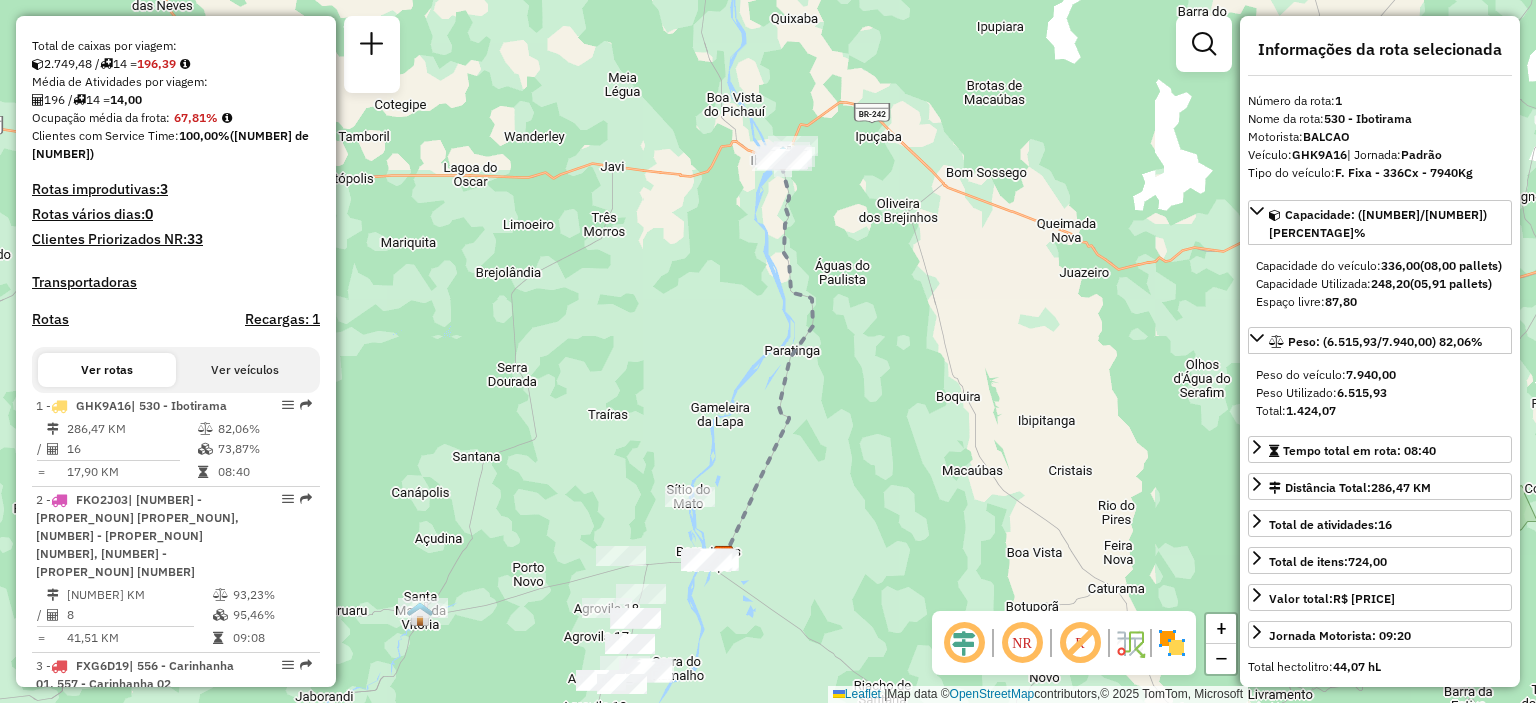 click 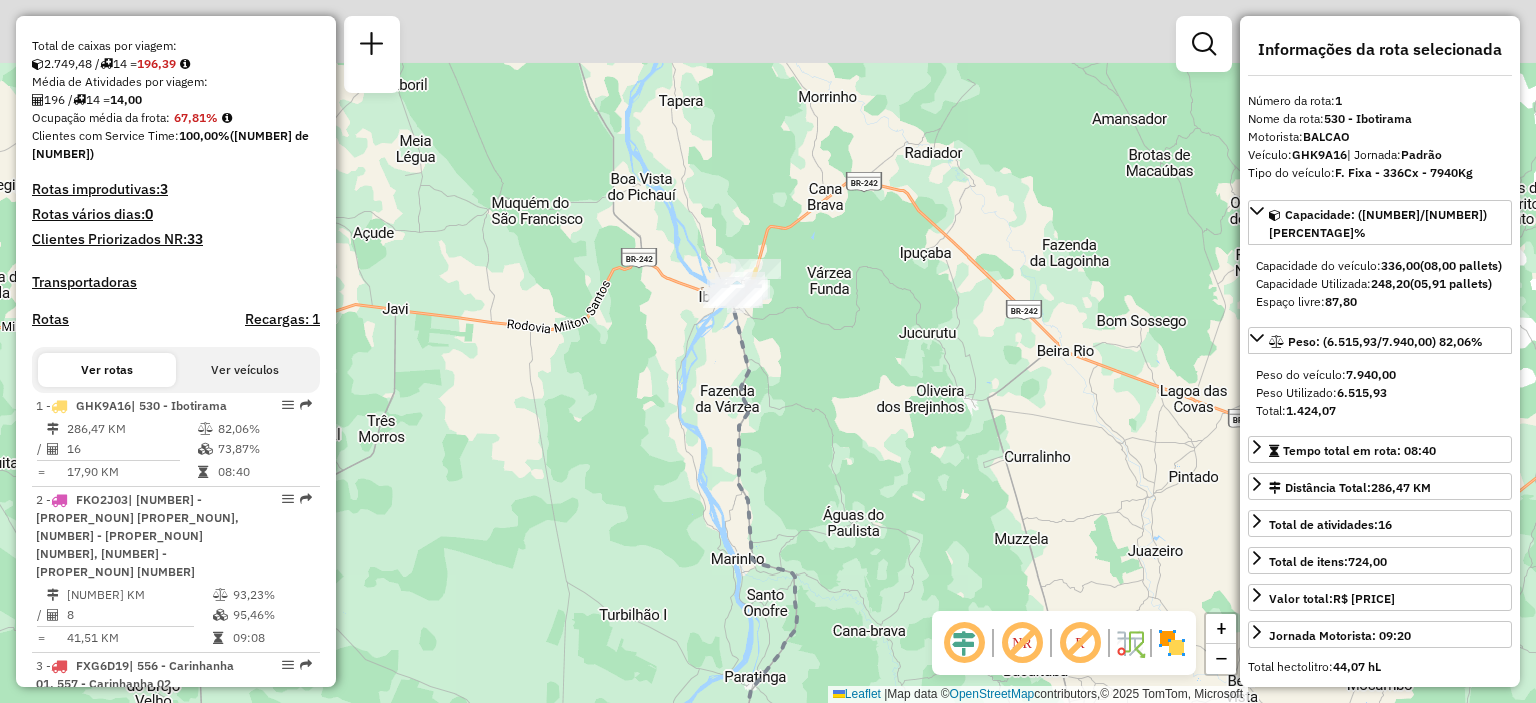 drag, startPoint x: 828, startPoint y: 139, endPoint x: 813, endPoint y: 375, distance: 236.47621 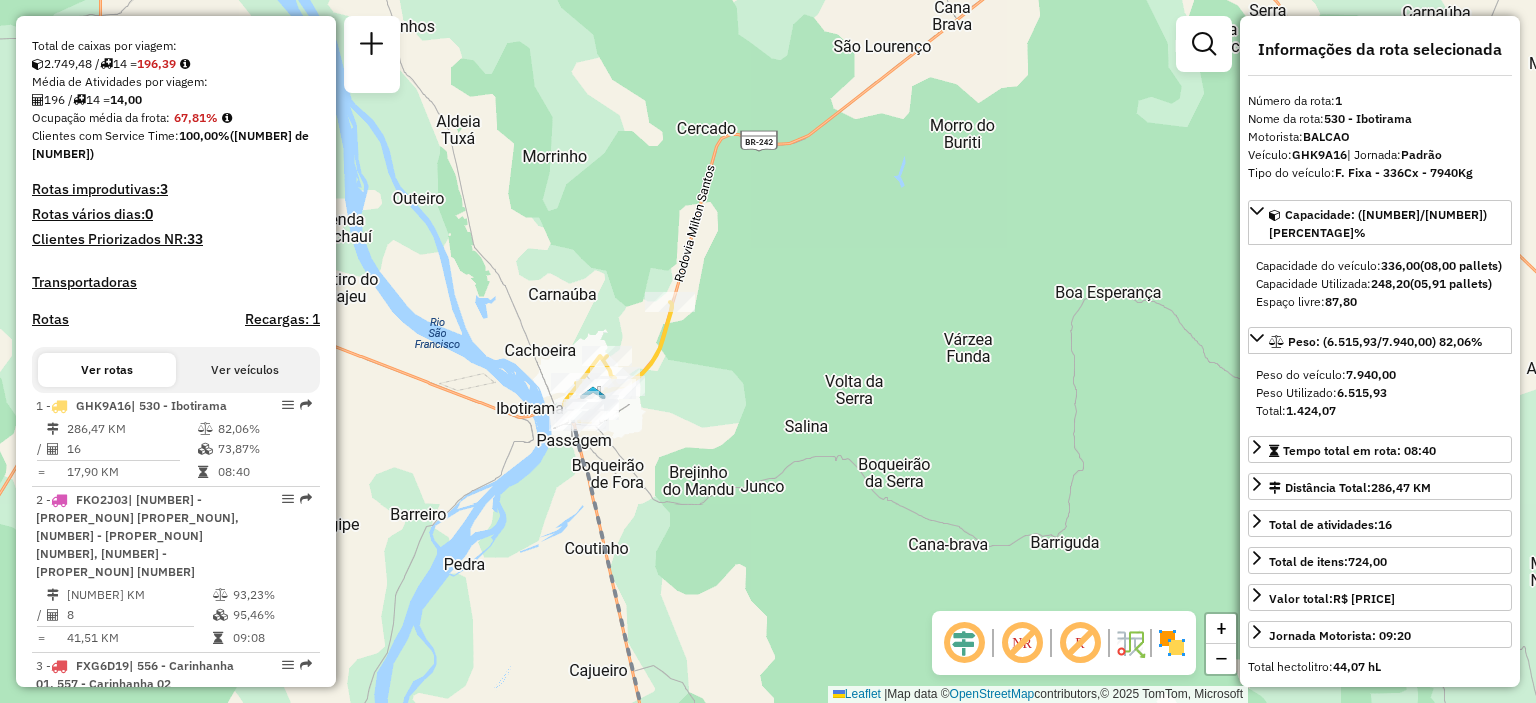 drag, startPoint x: 725, startPoint y: 381, endPoint x: 747, endPoint y: 361, distance: 29.732138 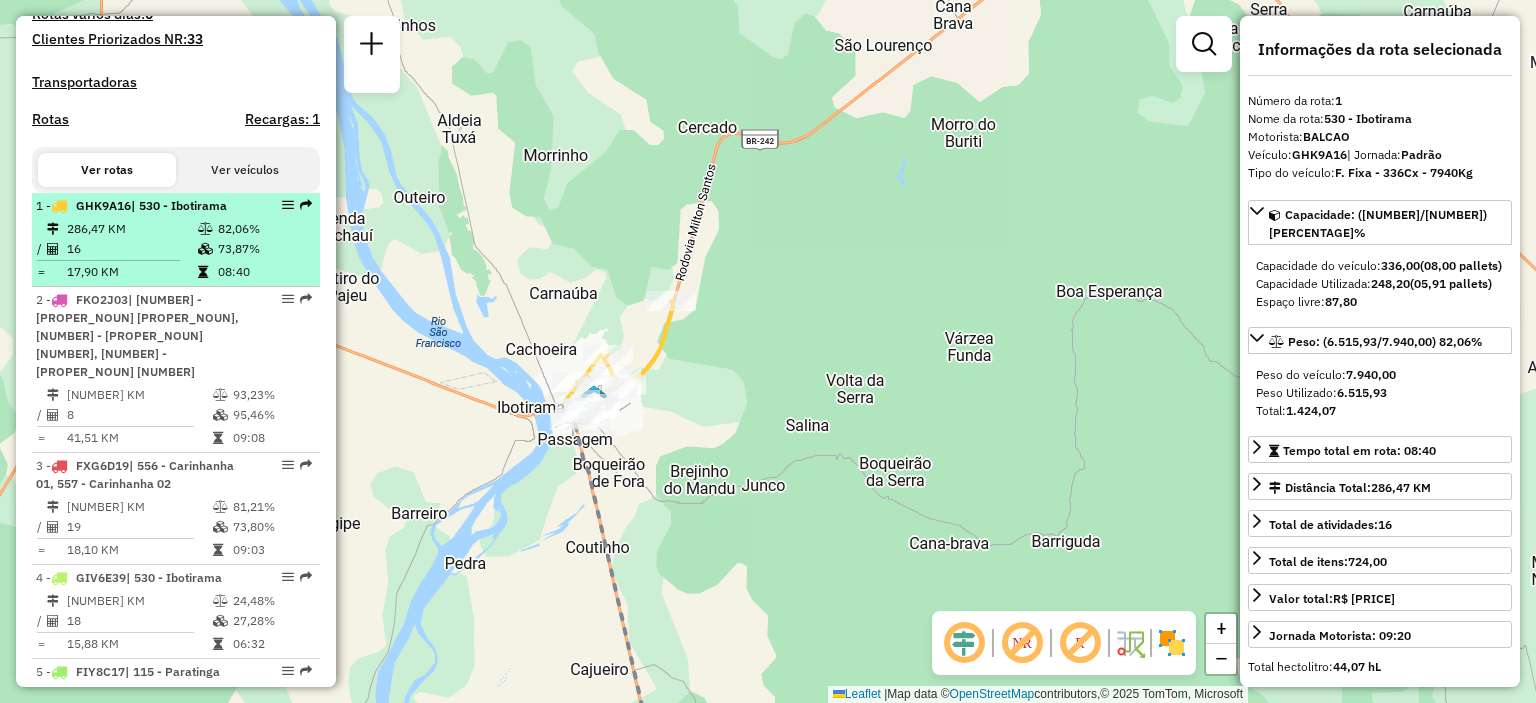 scroll, scrollTop: 700, scrollLeft: 0, axis: vertical 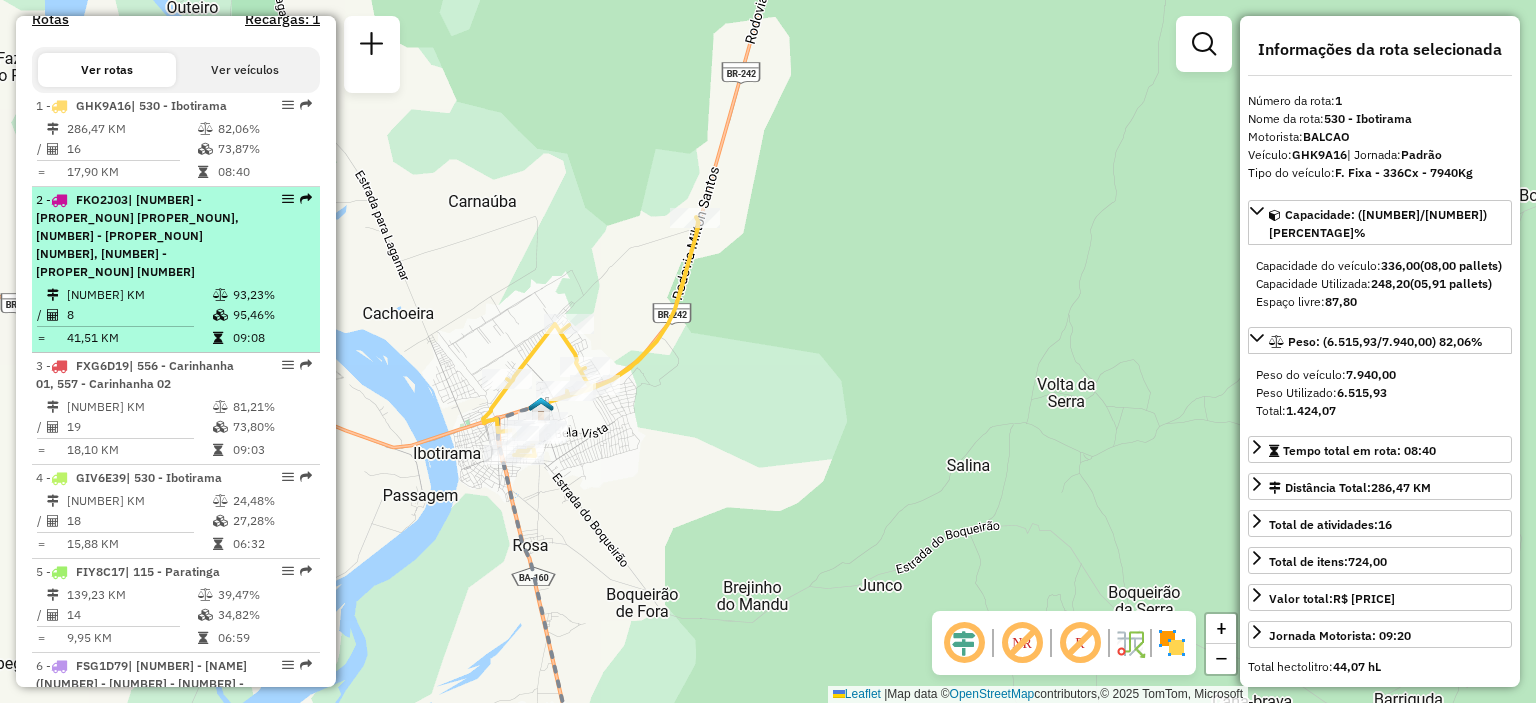 click on "[NUMBER] -   [CODE]   | [NUMBER] - [NEIGHBORHOOD], [NUMBER] - [NEIGHBORHOOD], [NUMBER] - [NEIGHBORHOOD]" at bounding box center (142, 236) 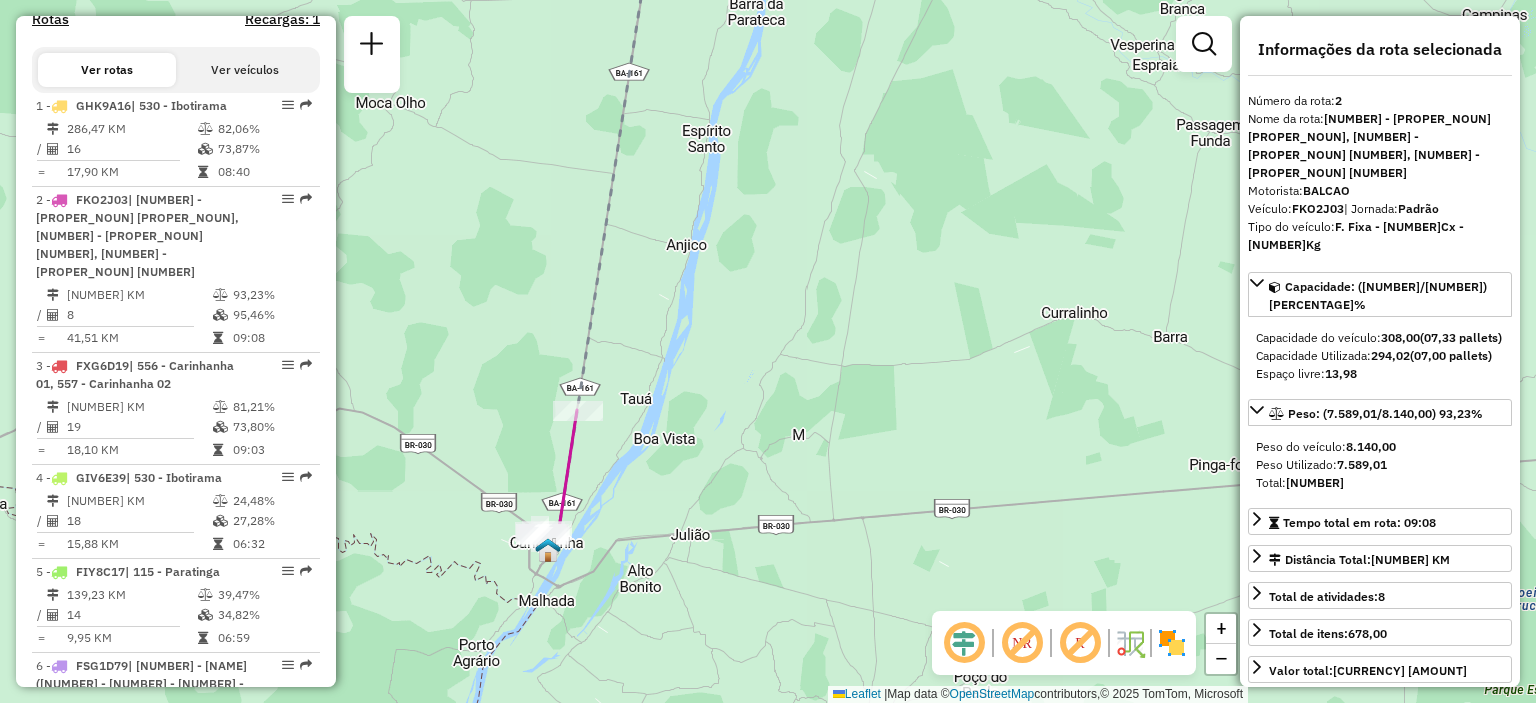 drag, startPoint x: 651, startPoint y: 513, endPoint x: 688, endPoint y: 405, distance: 114.16216 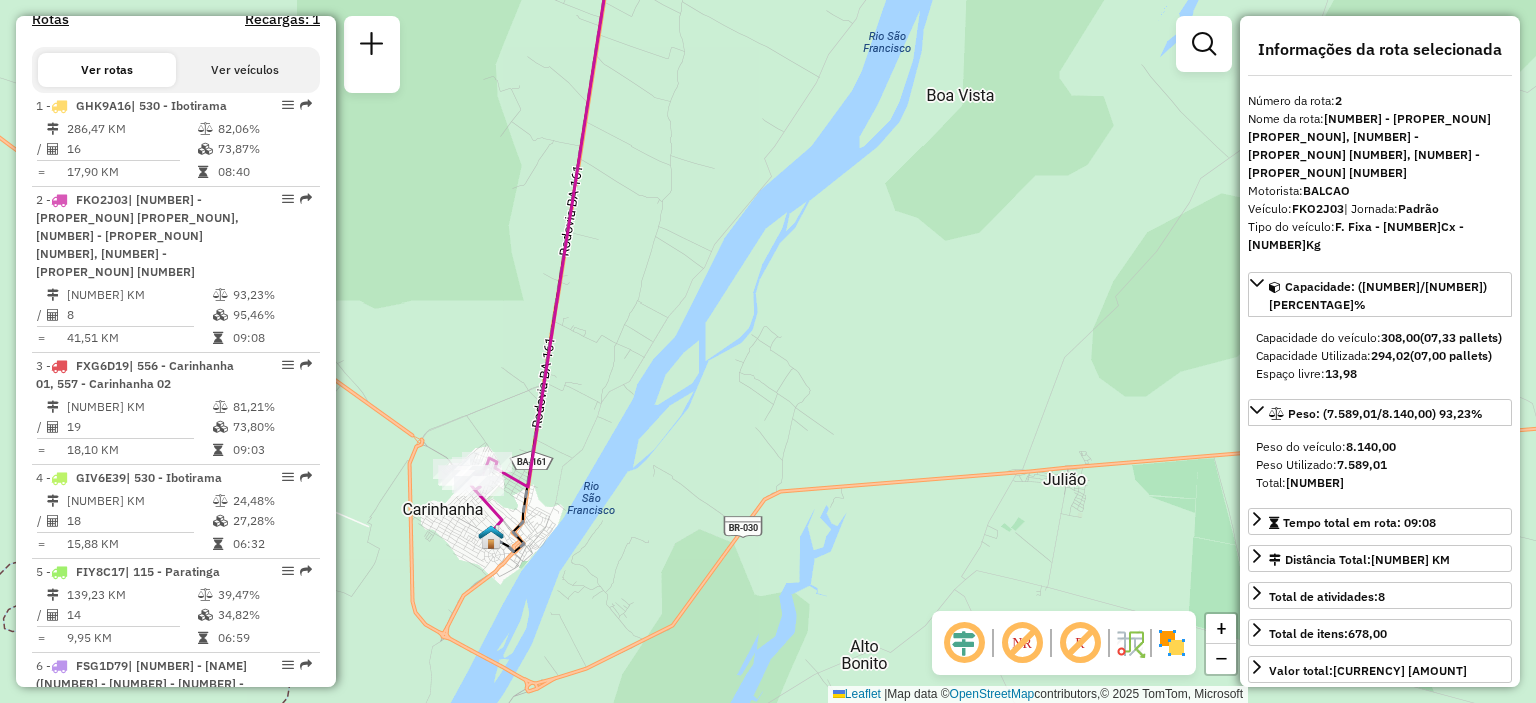 drag, startPoint x: 600, startPoint y: 466, endPoint x: 762, endPoint y: 417, distance: 169.24834 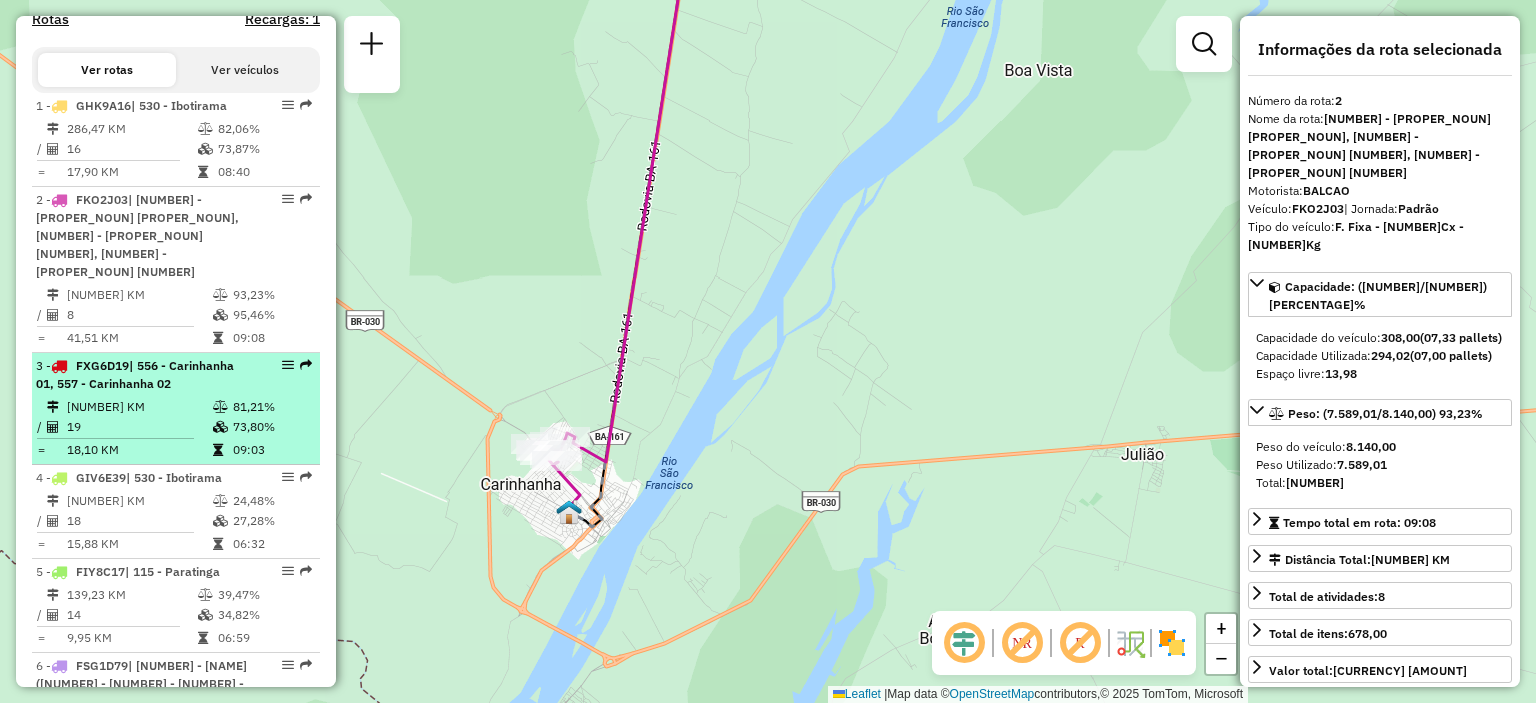 click on "| 556 - Carinhanha 01, 557 - Carinhanha 02" at bounding box center [135, 374] 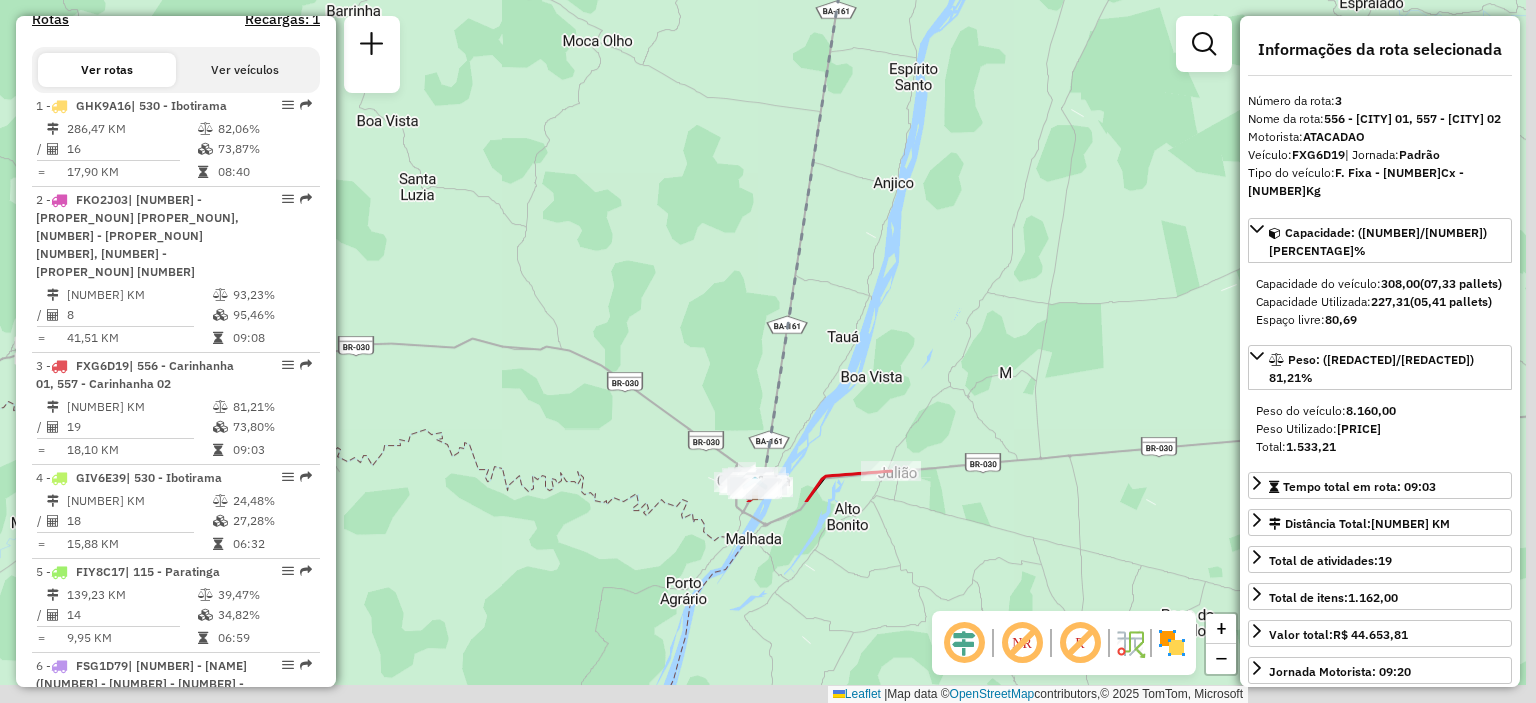 drag, startPoint x: 704, startPoint y: 517, endPoint x: 569, endPoint y: 184, distance: 359.32437 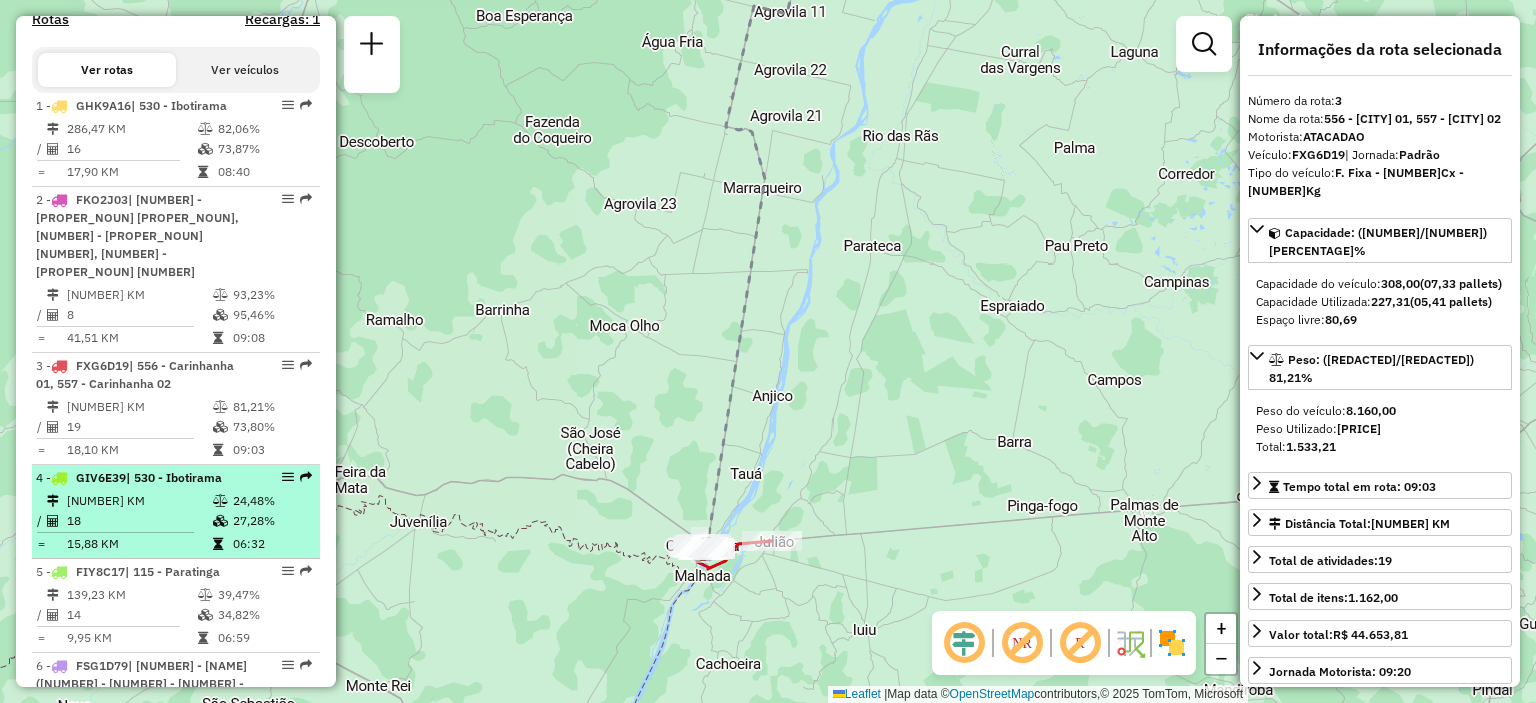 click on "[NUMBER] KM" at bounding box center [139, 501] 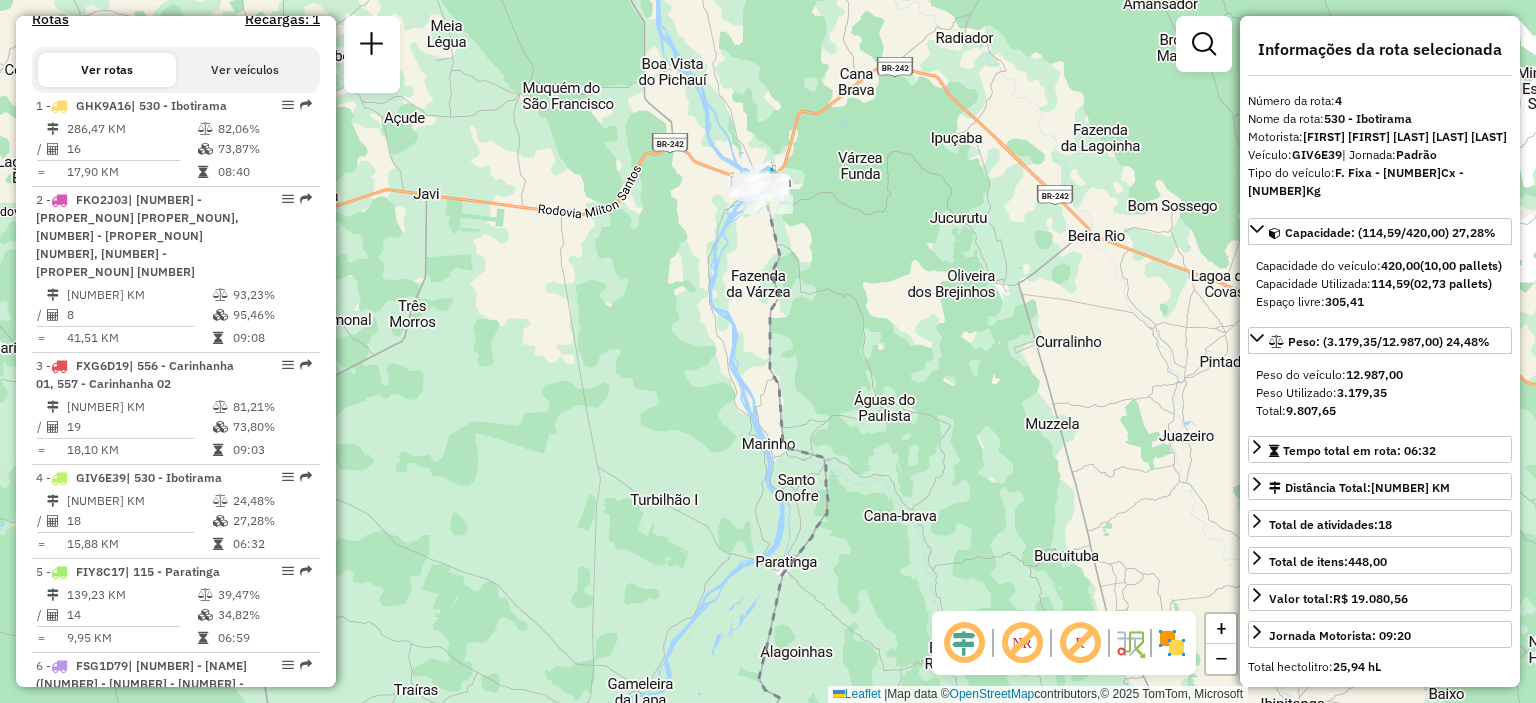 drag, startPoint x: 796, startPoint y: 160, endPoint x: 770, endPoint y: 411, distance: 252.34302 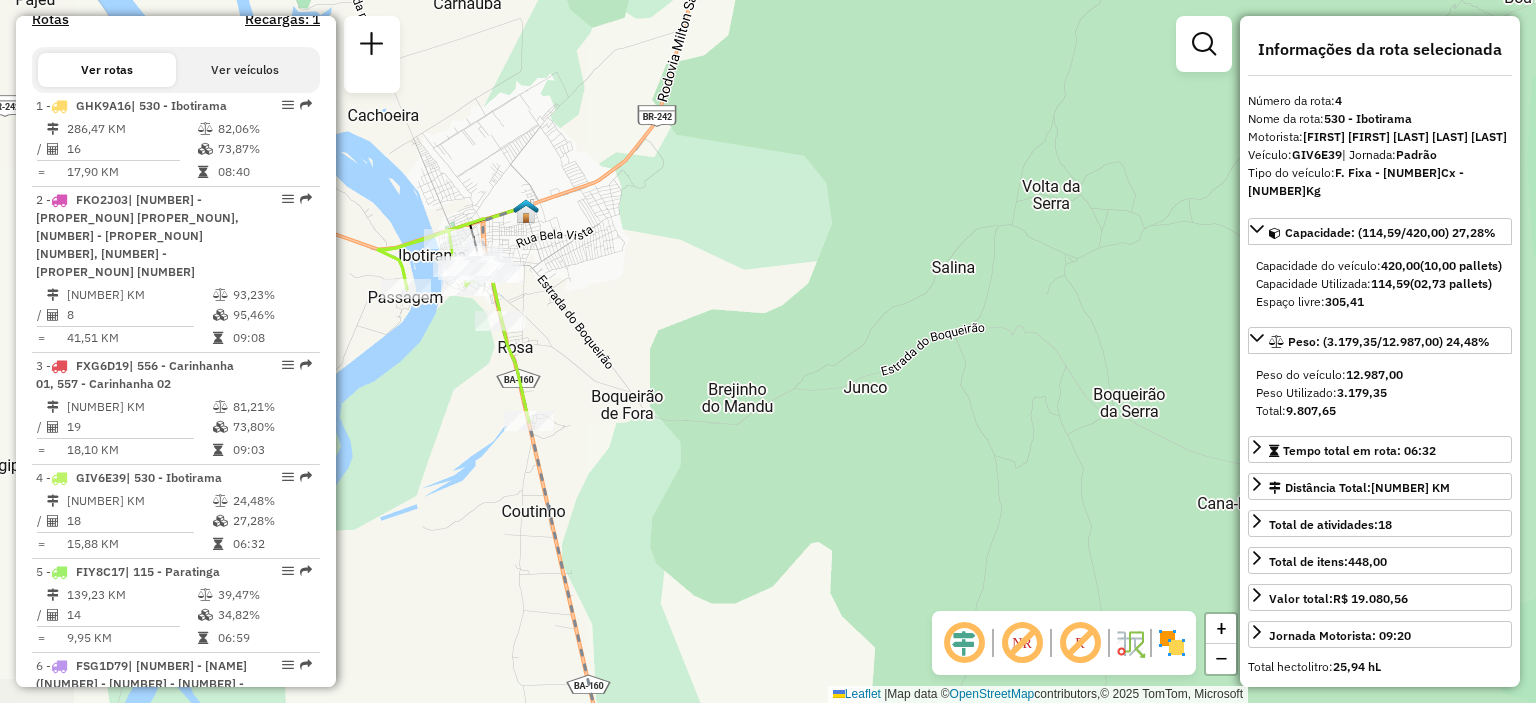 drag, startPoint x: 617, startPoint y: 218, endPoint x: 696, endPoint y: 261, distance: 89.94443 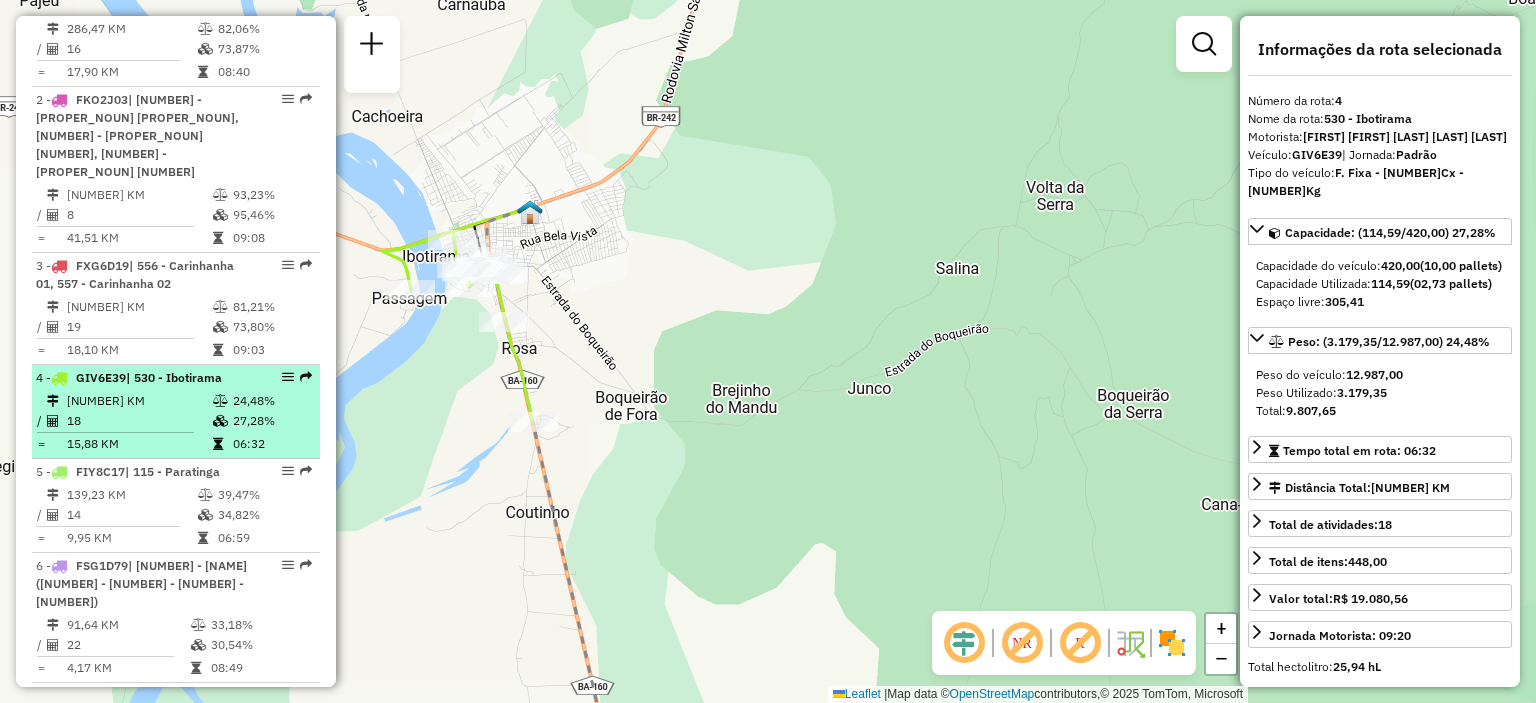 scroll, scrollTop: 900, scrollLeft: 0, axis: vertical 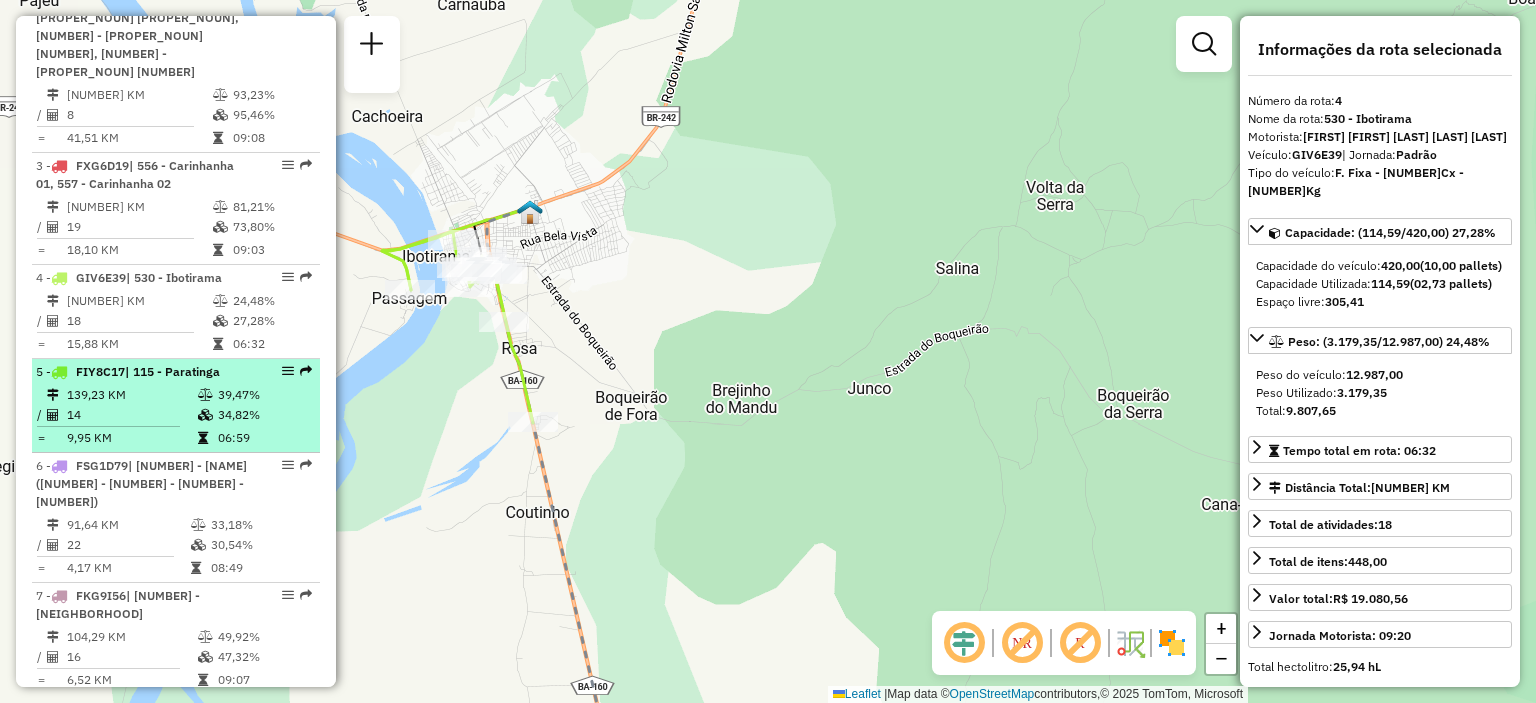 click on "39,47%" at bounding box center [264, 395] 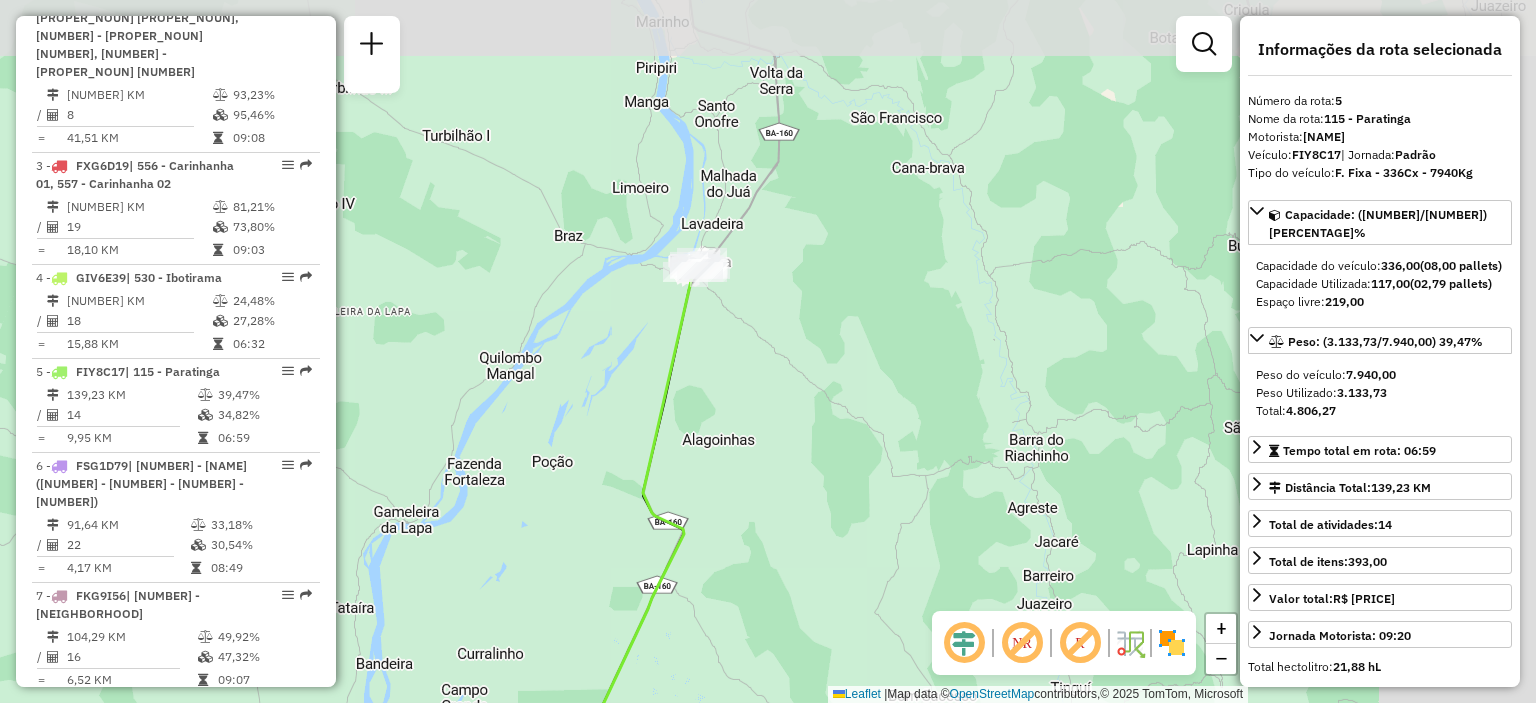 drag, startPoint x: 916, startPoint y: 146, endPoint x: 594, endPoint y: 347, distance: 379.5853 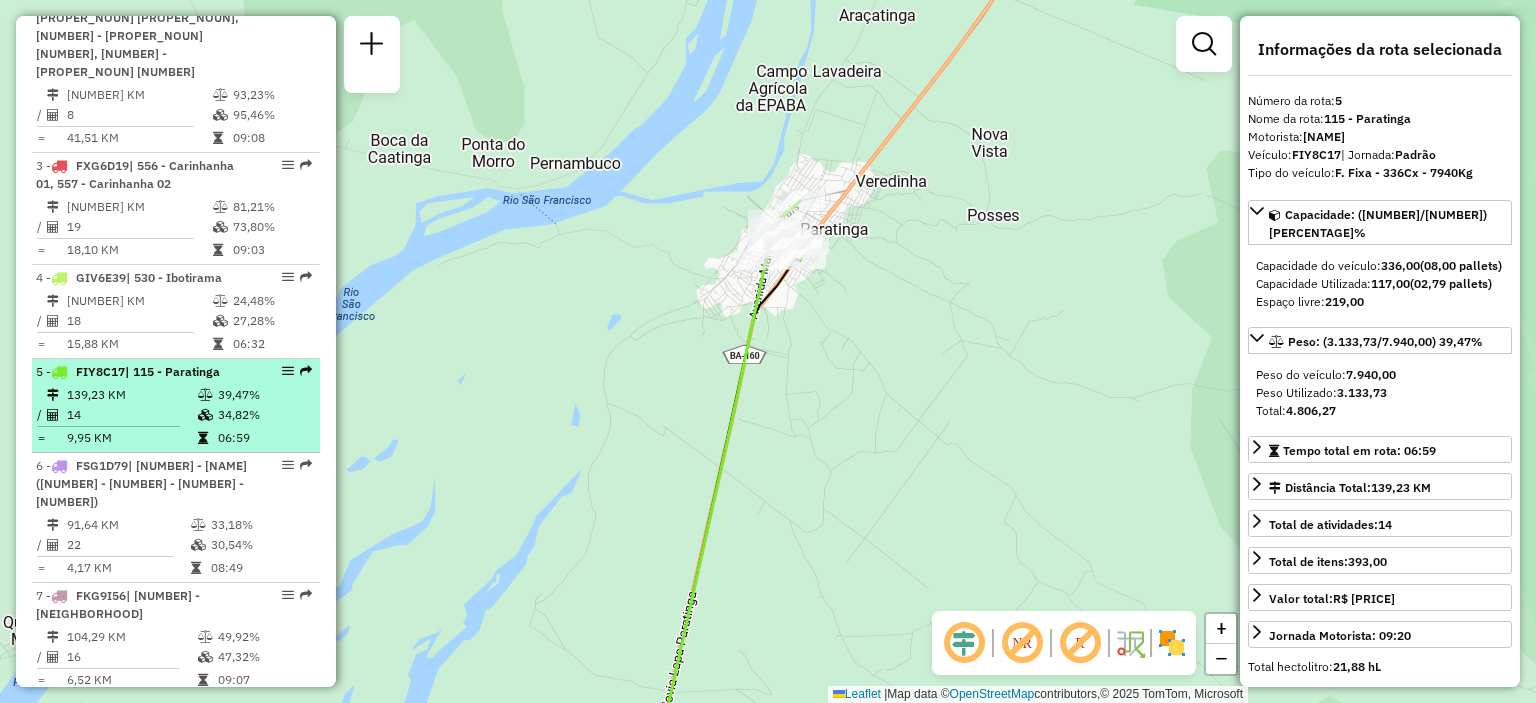 scroll, scrollTop: 1000, scrollLeft: 0, axis: vertical 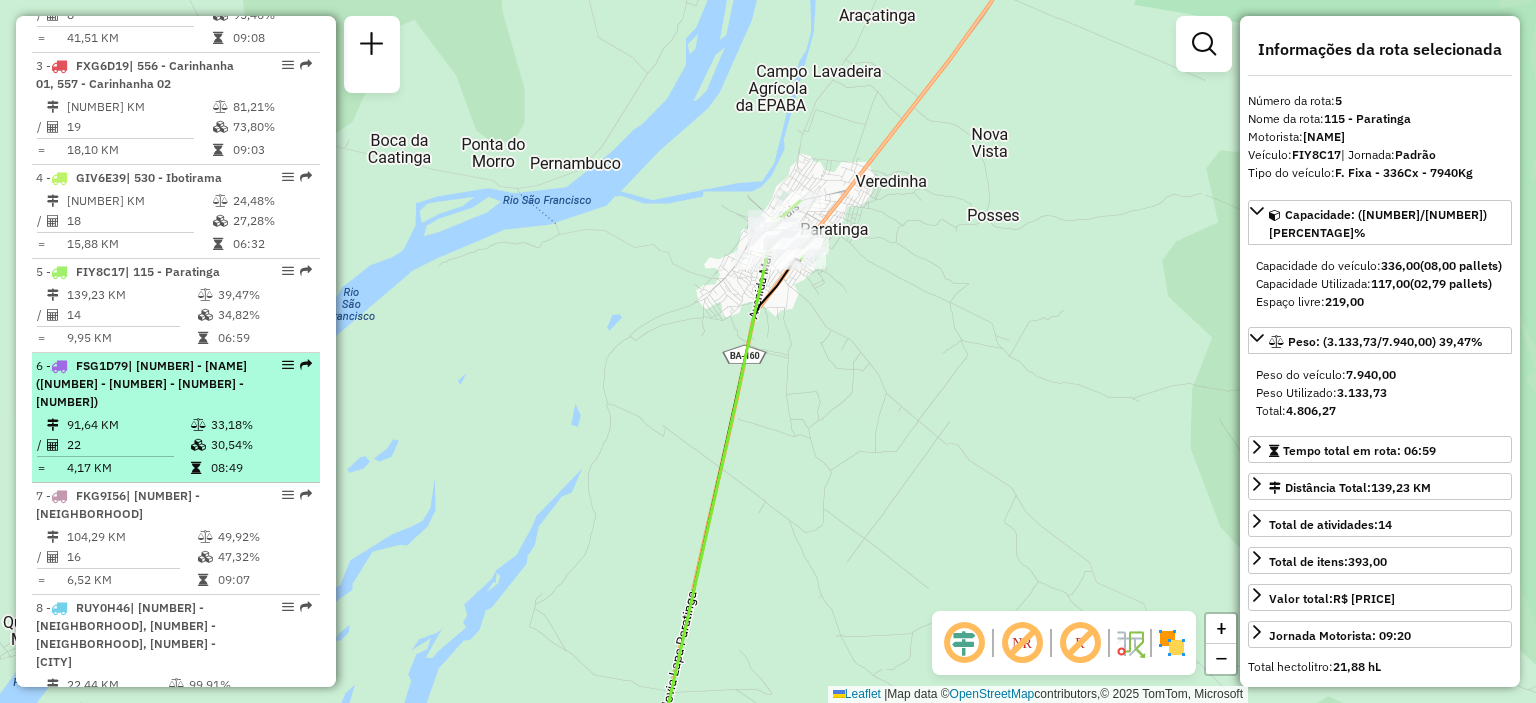click on "[NUMBER]       [LICENSE_PLATE]   | [NUMBER] -  [NAME] ([NUMBER] - [NUMBER] - [NUMBER] - [NUMBER])" at bounding box center [176, 384] 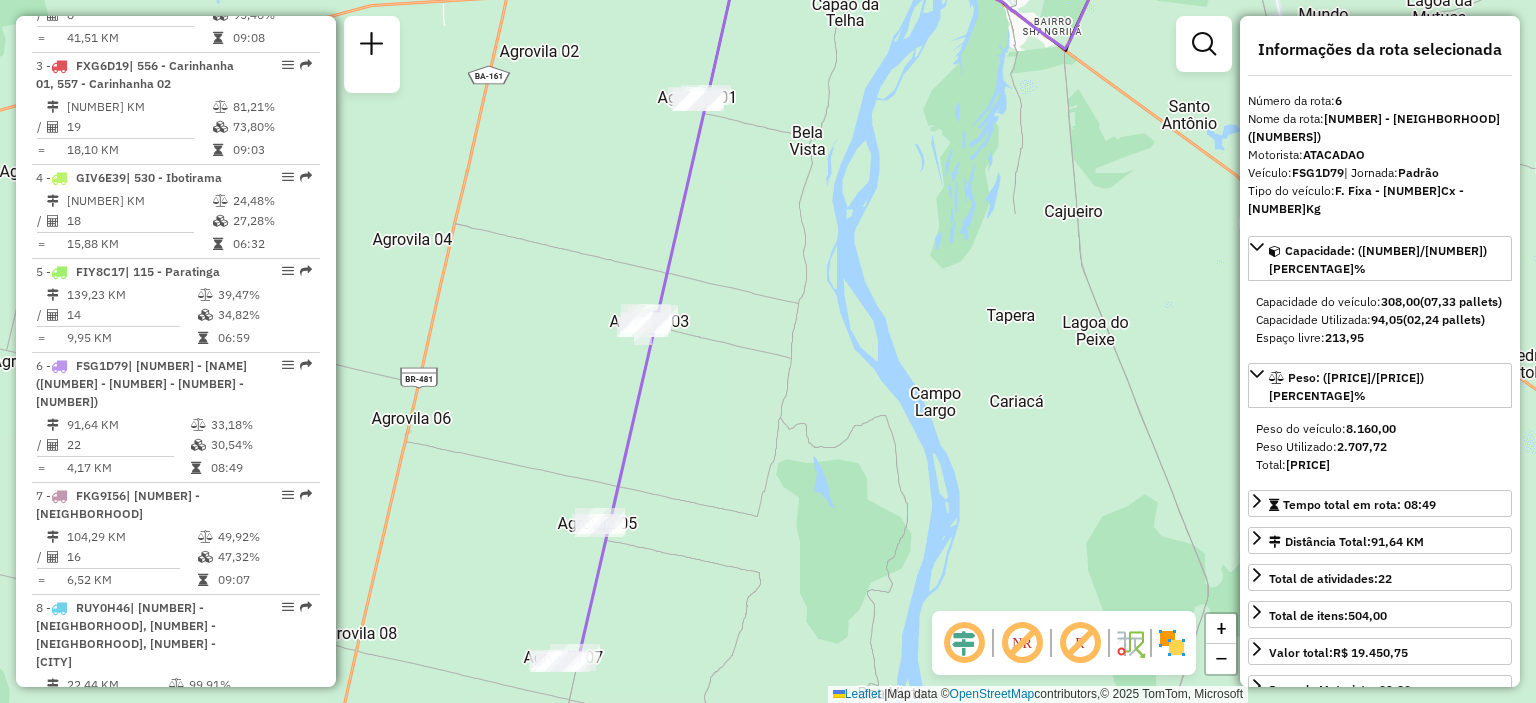 drag, startPoint x: 704, startPoint y: 375, endPoint x: 695, endPoint y: 429, distance: 54.74486 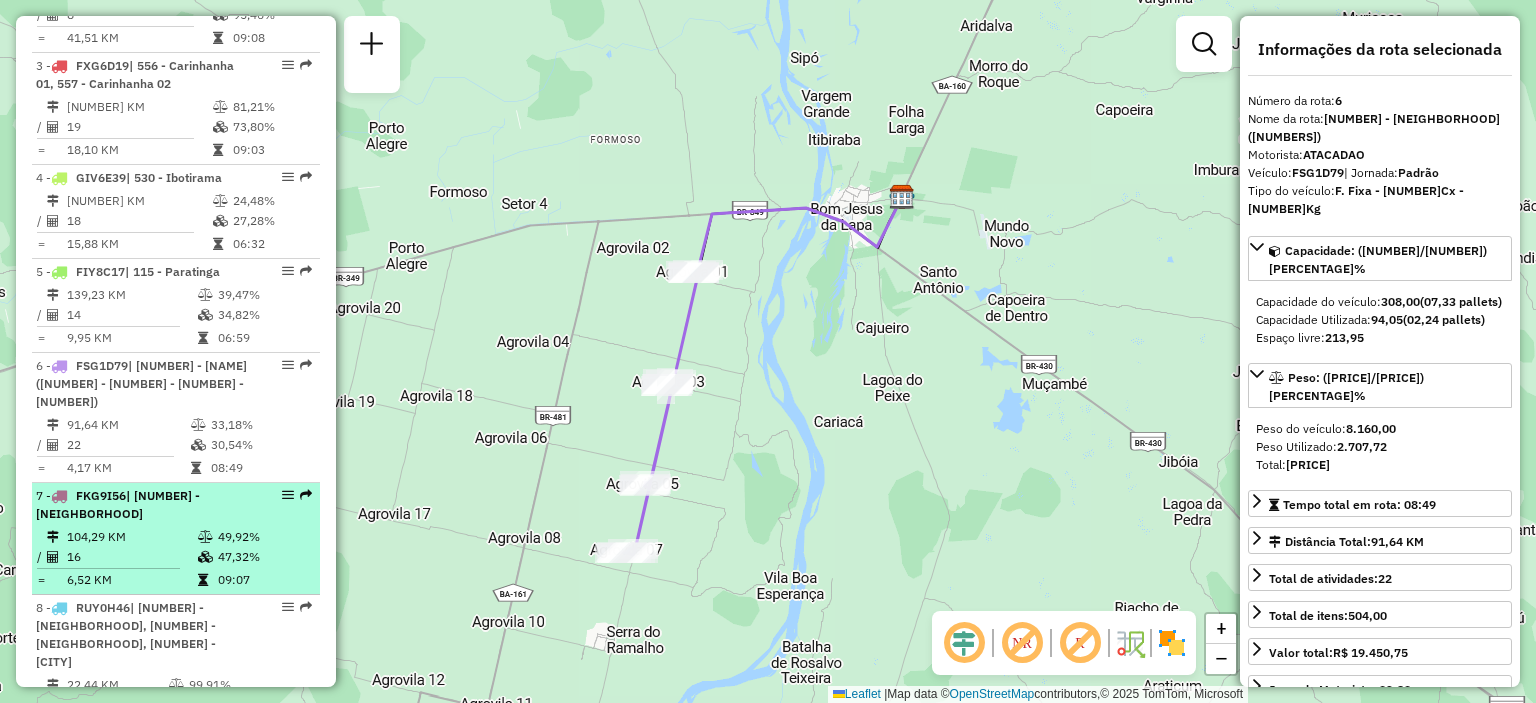 click on "[NUMBER] -   [CODE]   | [NUMBER] - [NEIGHBORHOOD]" at bounding box center (142, 505) 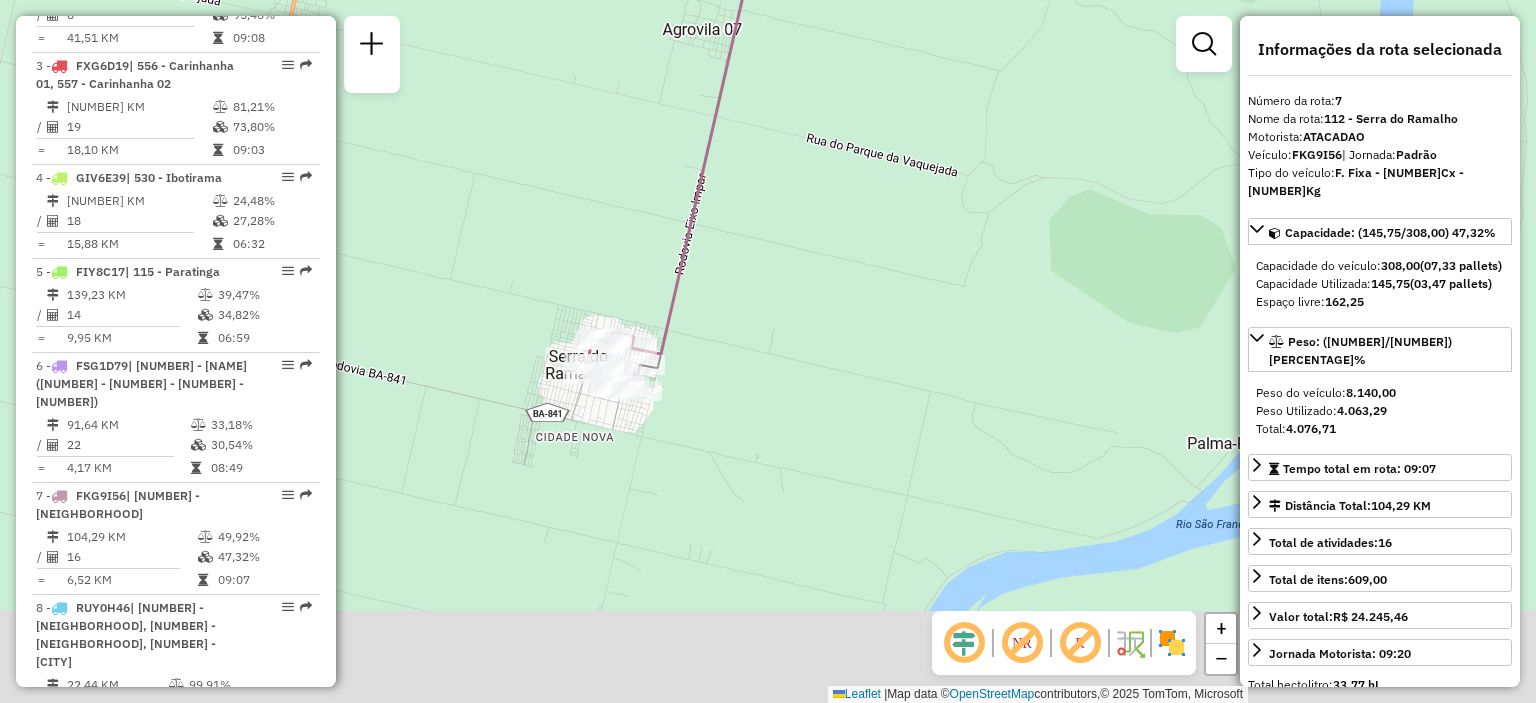drag, startPoint x: 565, startPoint y: 601, endPoint x: 451, endPoint y: 520, distance: 139.84634 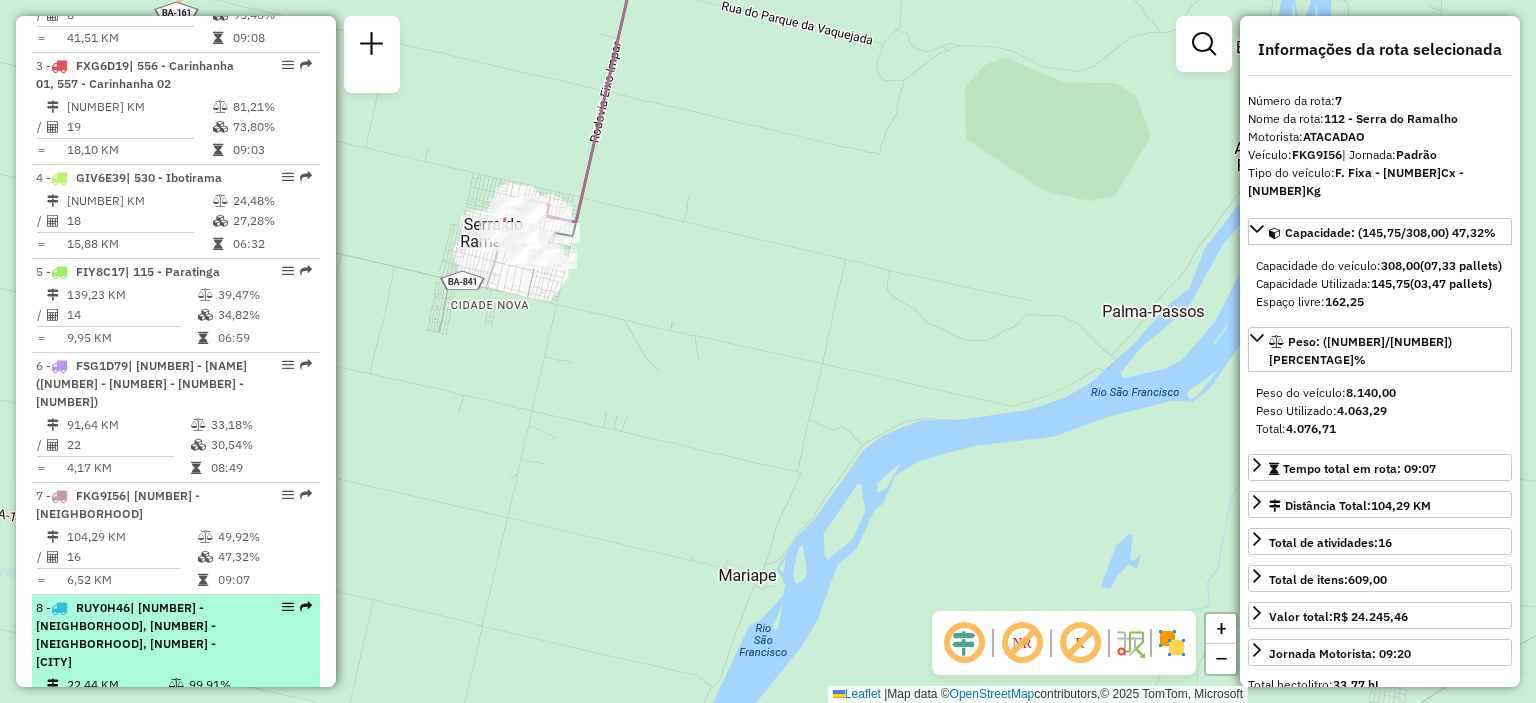 click on "| [NUMBER] - [NEIGHBORHOOD], [NUMBER] - [NEIGHBORHOOD], [NUMBER] - [CITY]" at bounding box center (126, 634) 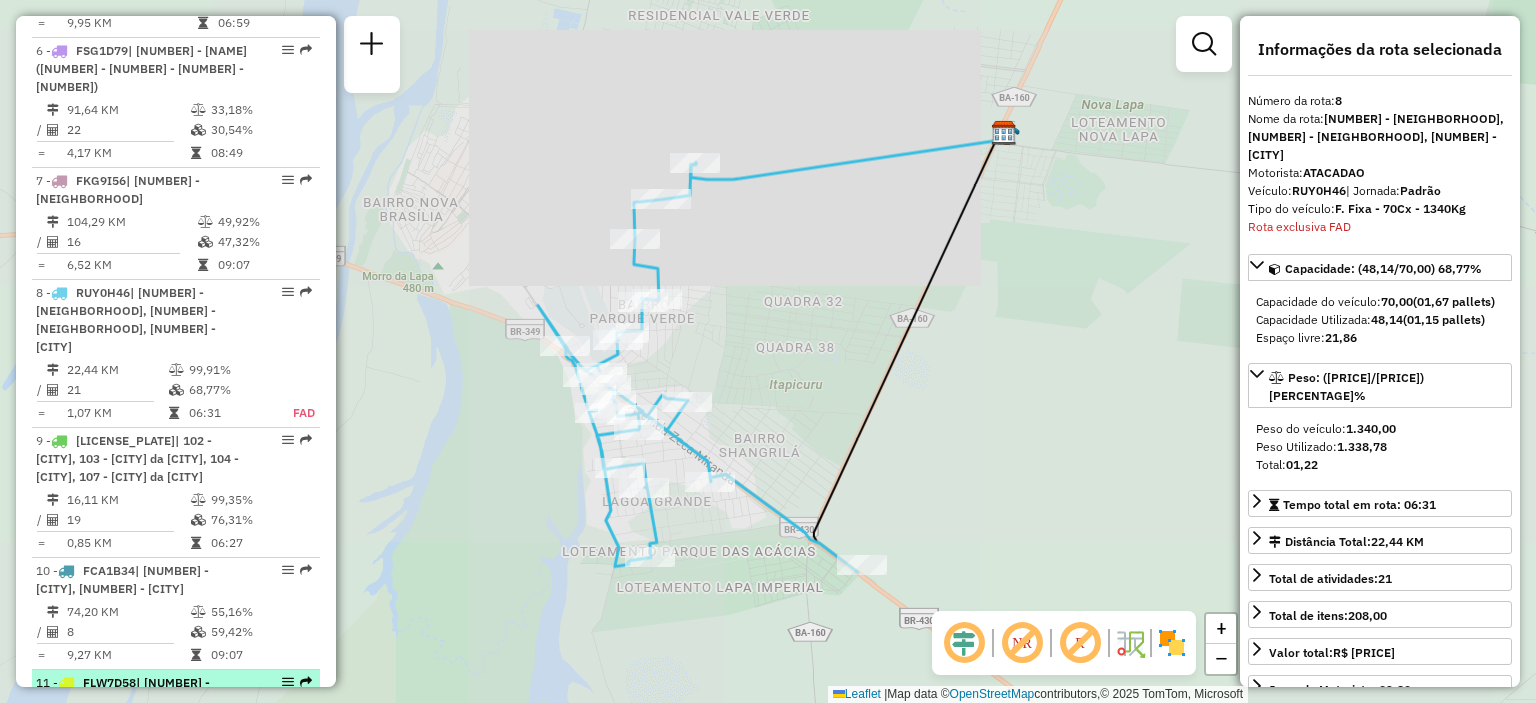 scroll, scrollTop: 1523, scrollLeft: 0, axis: vertical 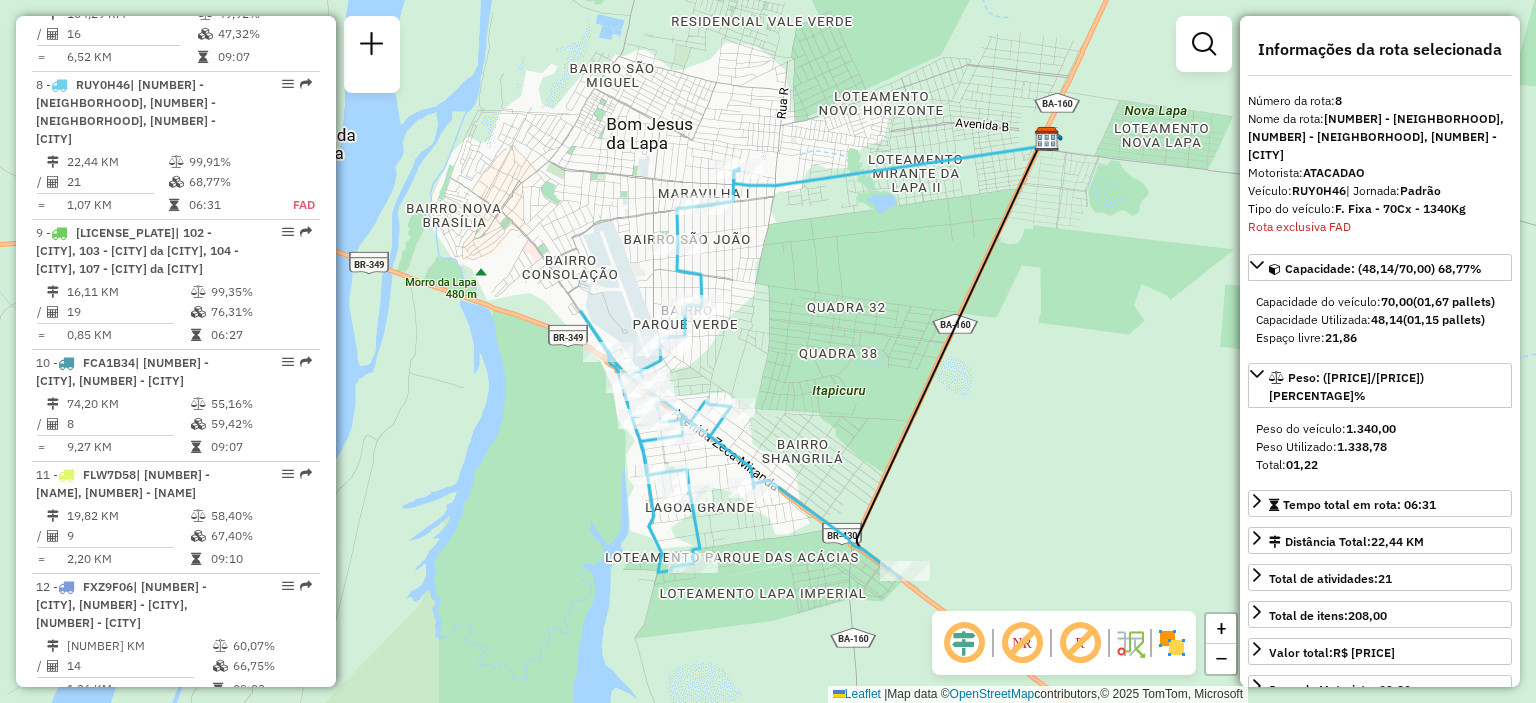 drag, startPoint x: 789, startPoint y: 266, endPoint x: 832, endPoint y: 272, distance: 43.416588 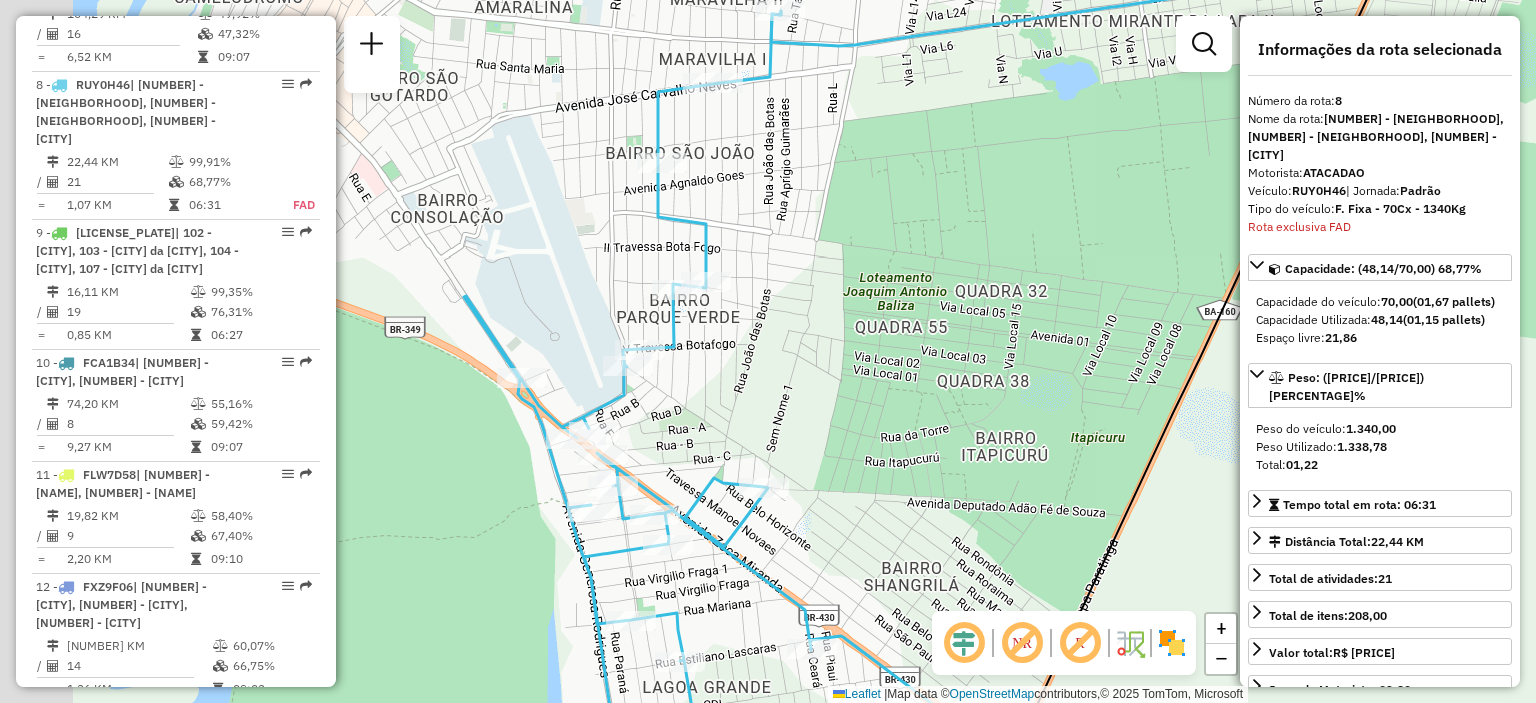 drag, startPoint x: 751, startPoint y: 255, endPoint x: 873, endPoint y: 243, distance: 122.588745 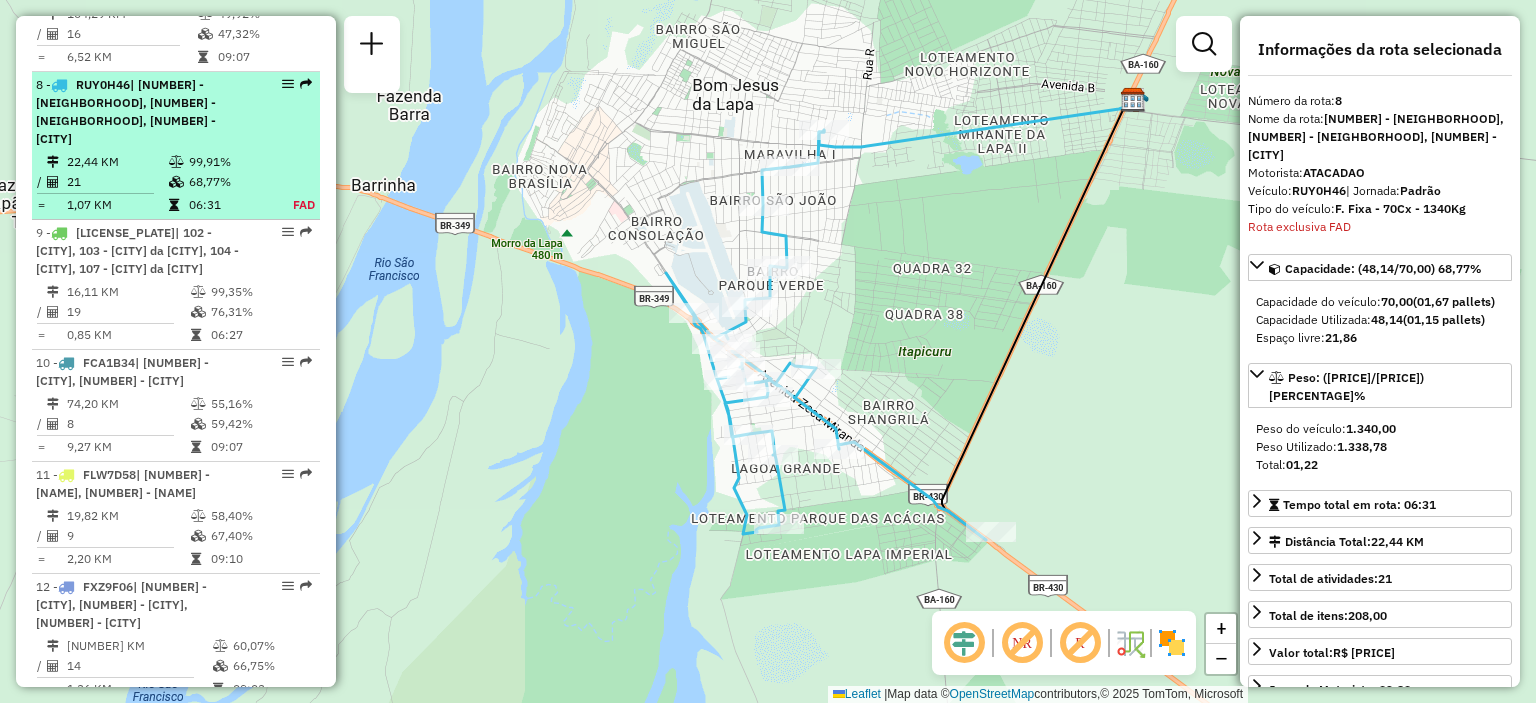 click on "[NUMBER]       [LICENSE_PLATE]   | [NUMBER] - [CITY], [NUMBER] - [CITY]" at bounding box center (142, 112) 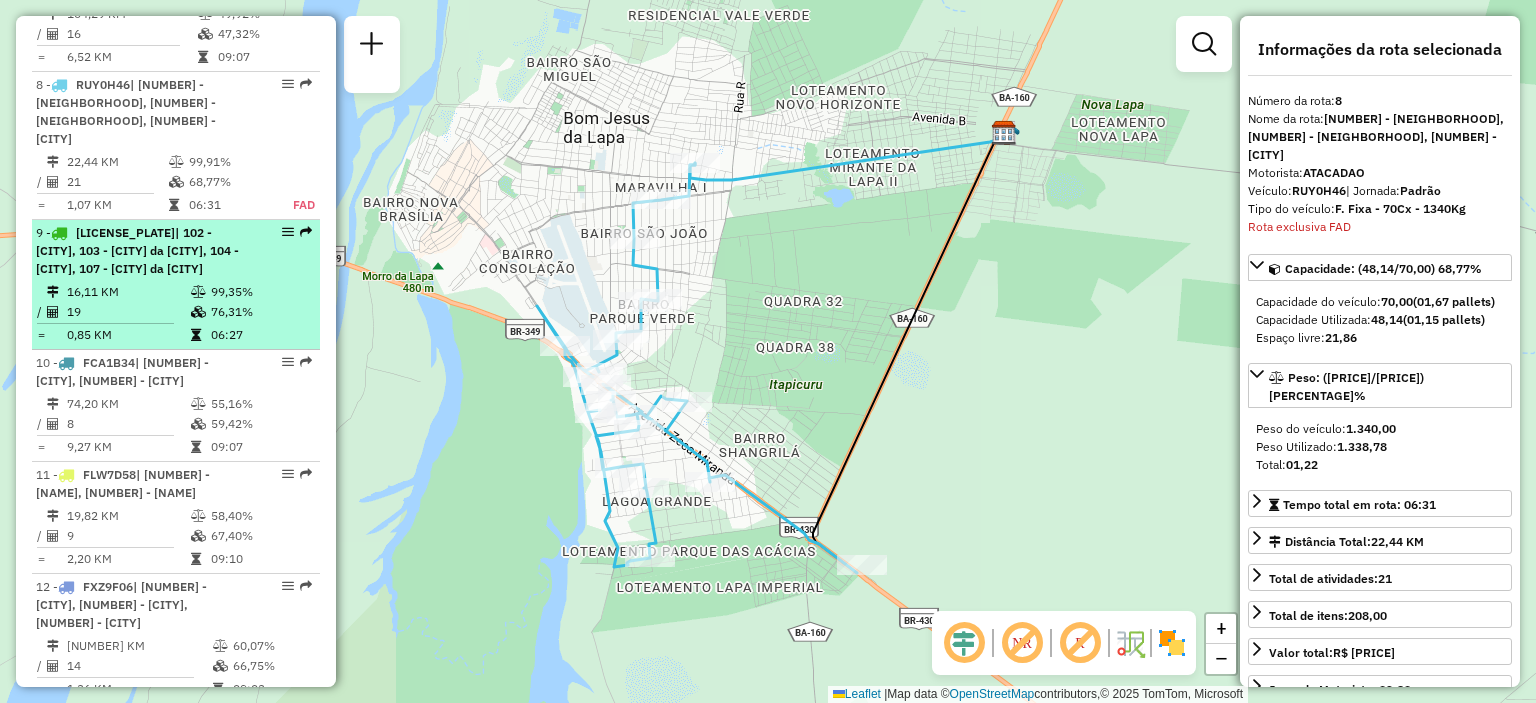 click on "[NUMBER]       [LICENSE_PLATE]   | [NUMBER] - [CITY], [NUMBER] - [CITY], [NUMBER] - [CITY]" at bounding box center (176, 251) 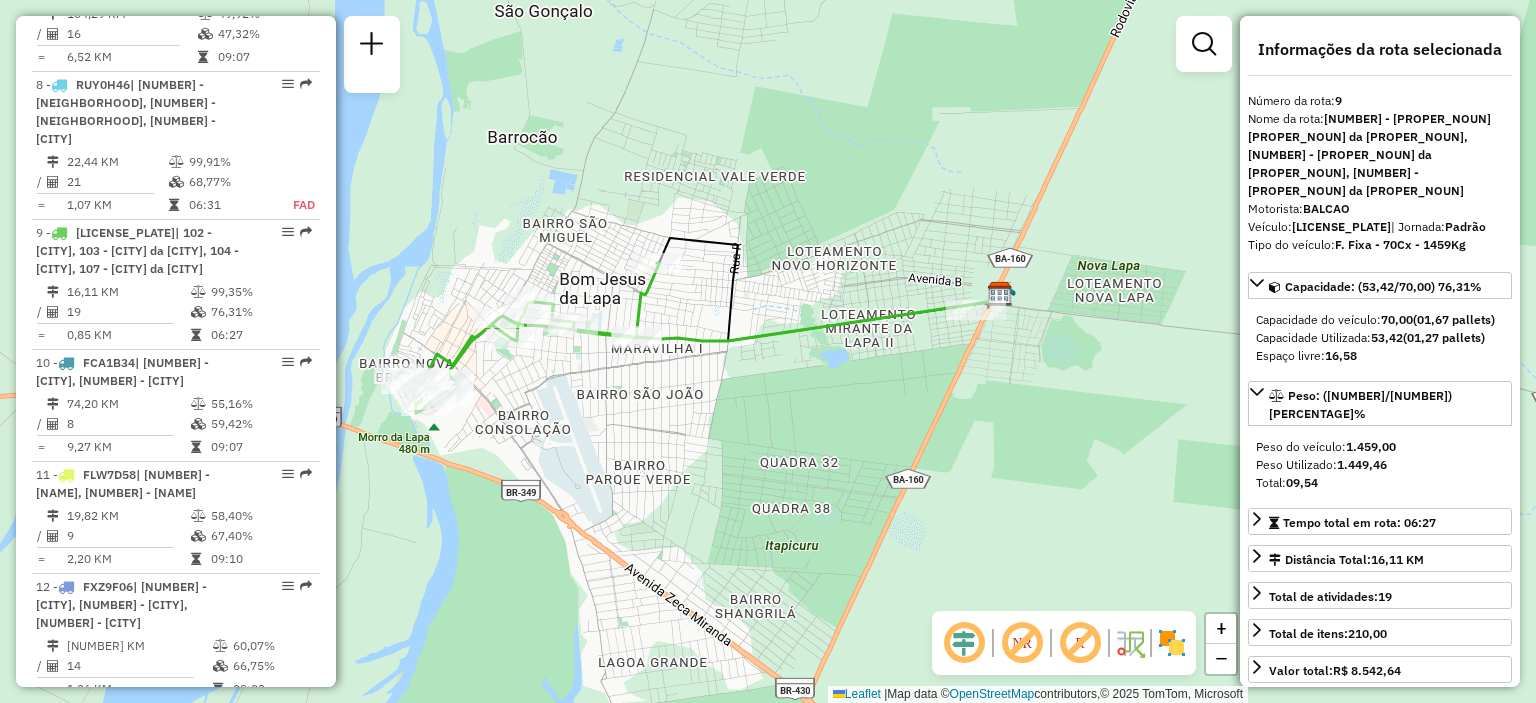drag, startPoint x: 545, startPoint y: 444, endPoint x: 680, endPoint y: 425, distance: 136.33047 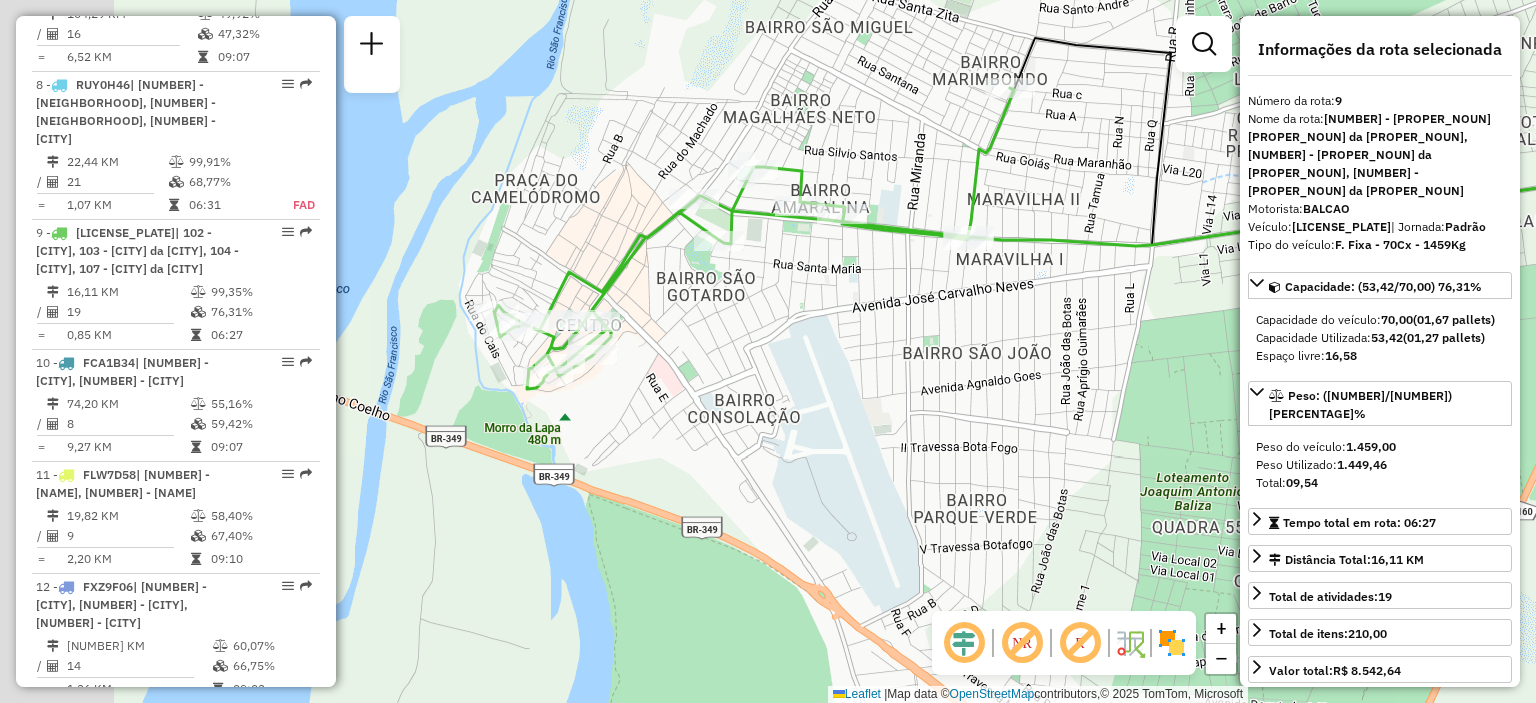 drag, startPoint x: 491, startPoint y: 383, endPoint x: 619, endPoint y: 391, distance: 128.24976 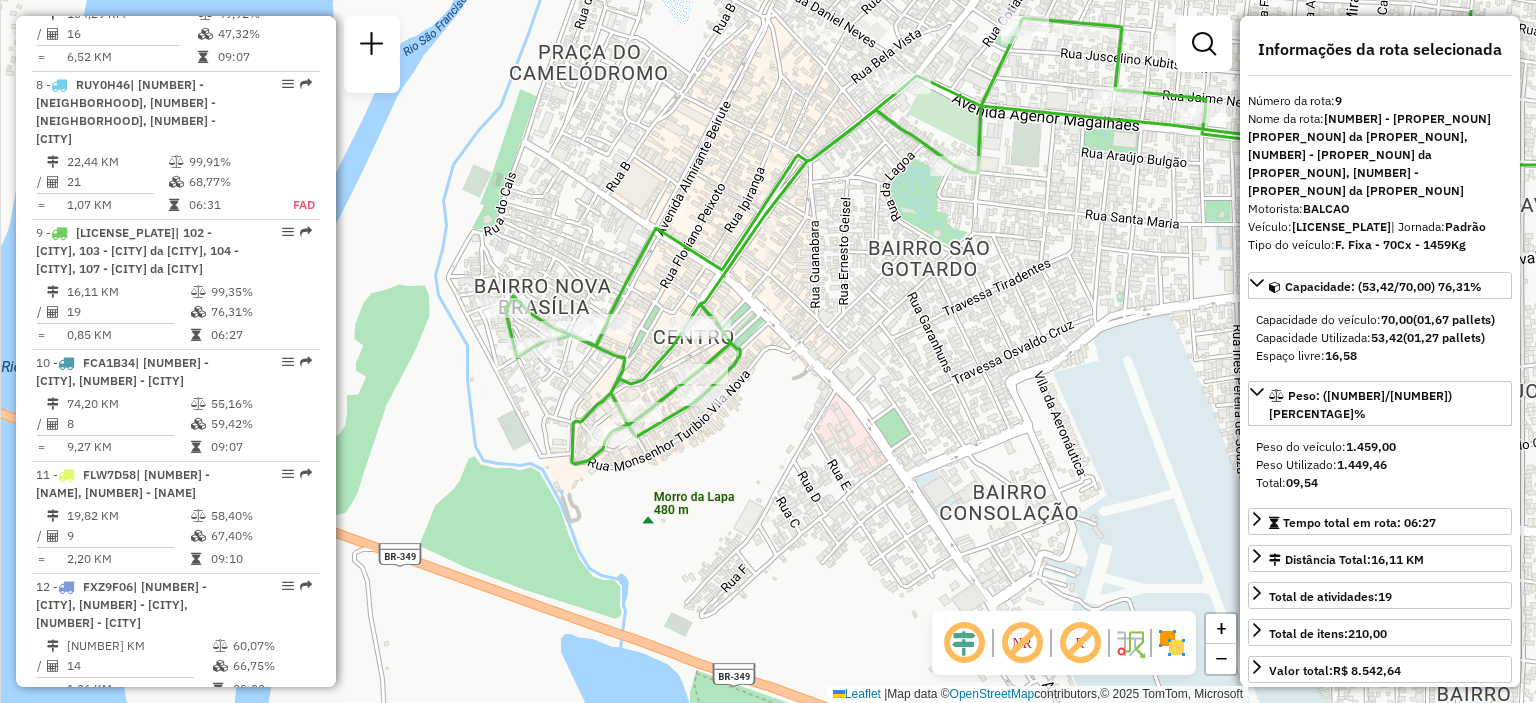 drag, startPoint x: 696, startPoint y: 219, endPoint x: 822, endPoint y: 301, distance: 150.33296 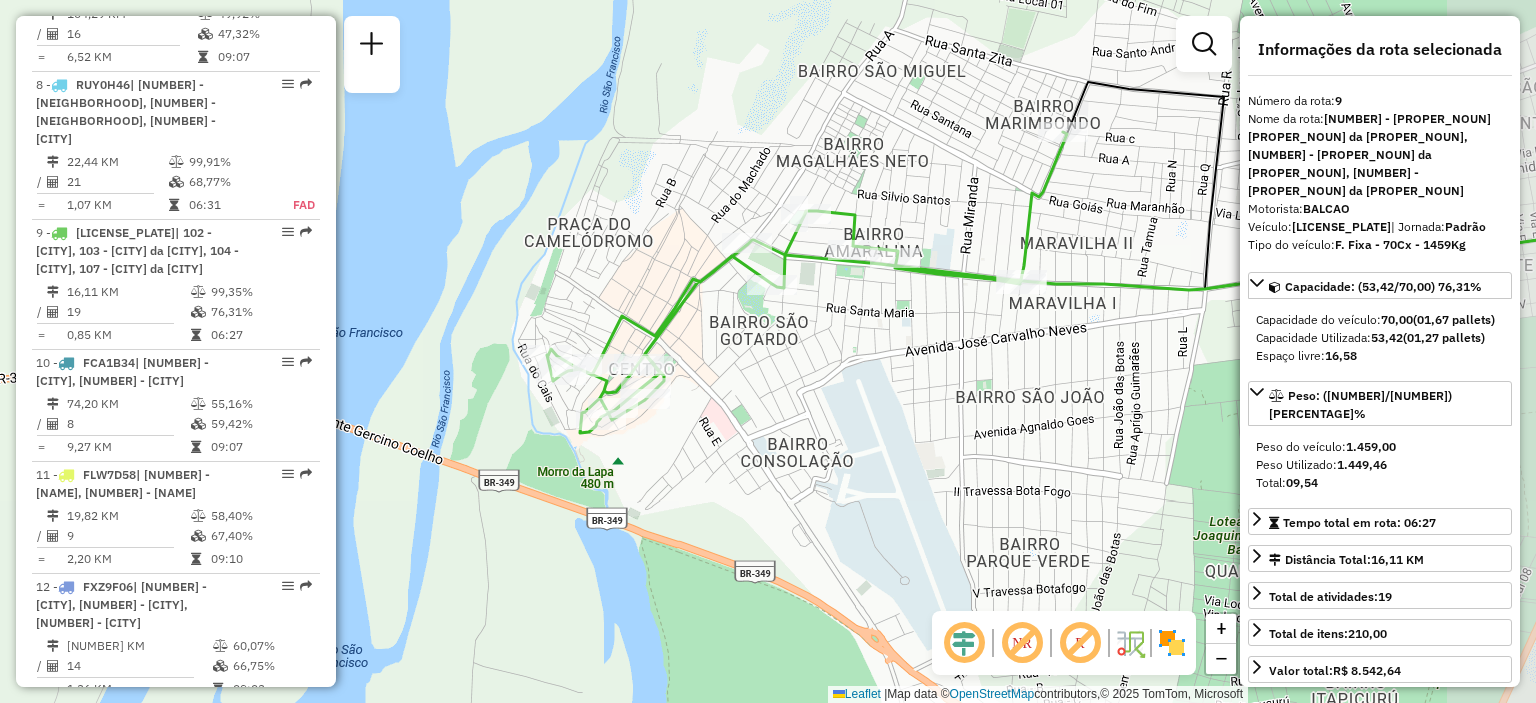 drag, startPoint x: 961, startPoint y: 371, endPoint x: 840, endPoint y: 384, distance: 121.69634 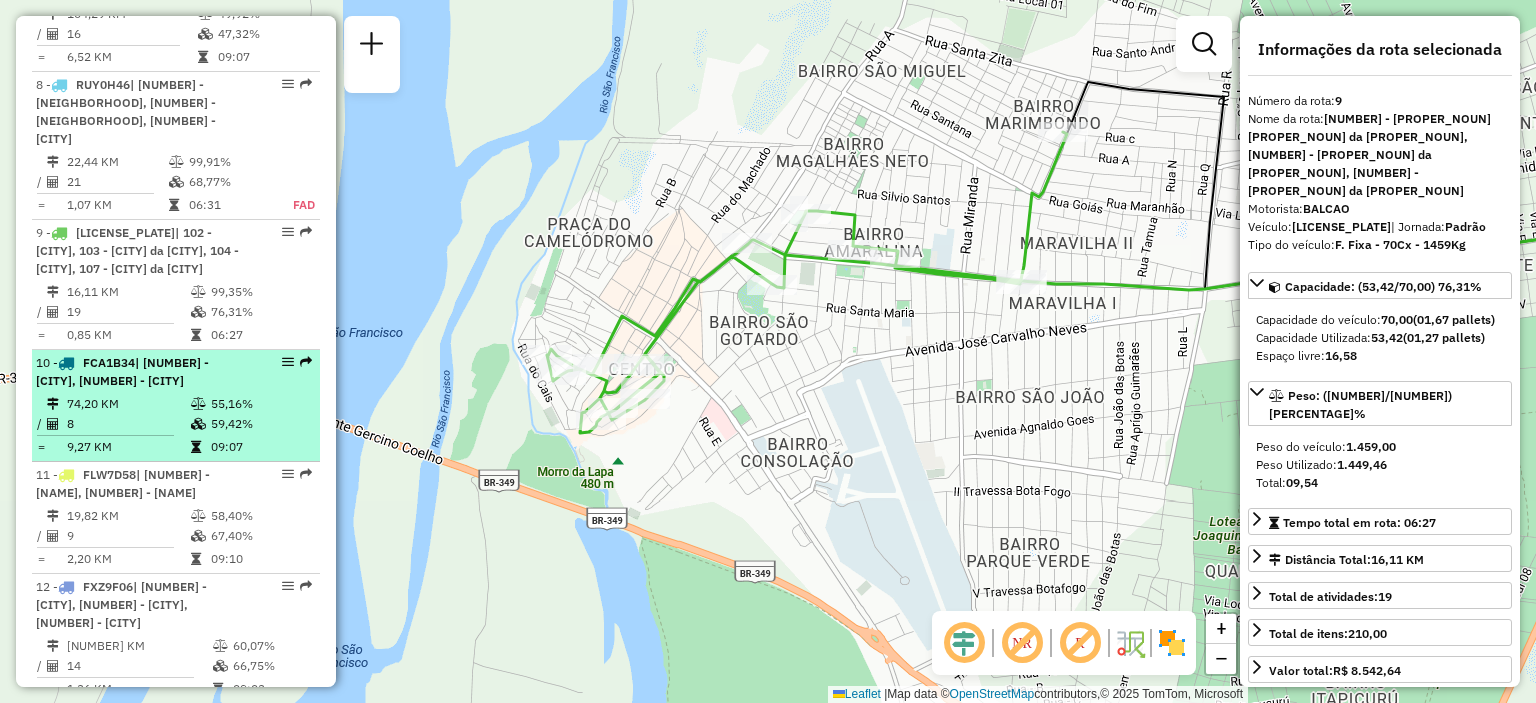 click on "[NUMBER]       [LICENSE_PLATE]   | [NUMBER] - [CITY], [NUMBER] - [CITY]" at bounding box center [142, 372] 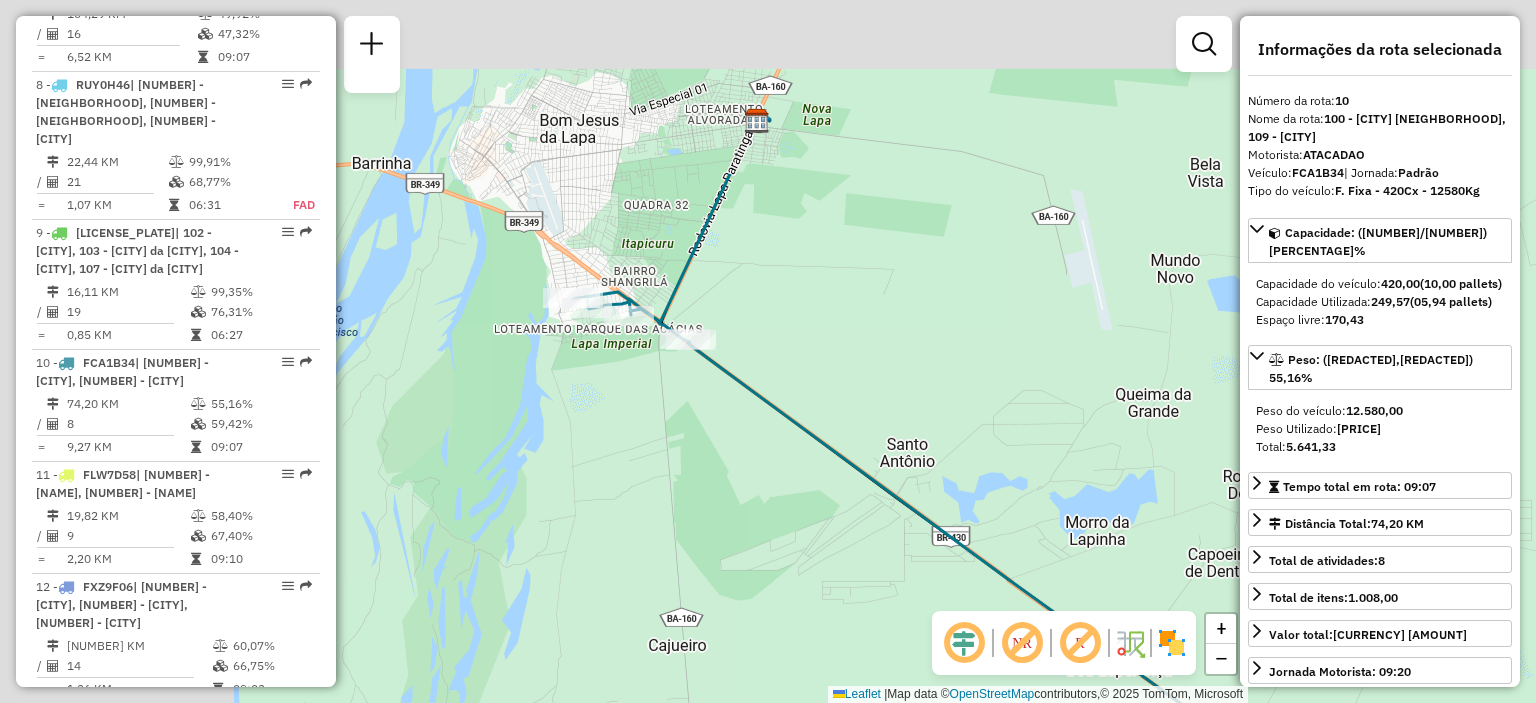 drag, startPoint x: 437, startPoint y: 171, endPoint x: 728, endPoint y: 439, distance: 395.60712 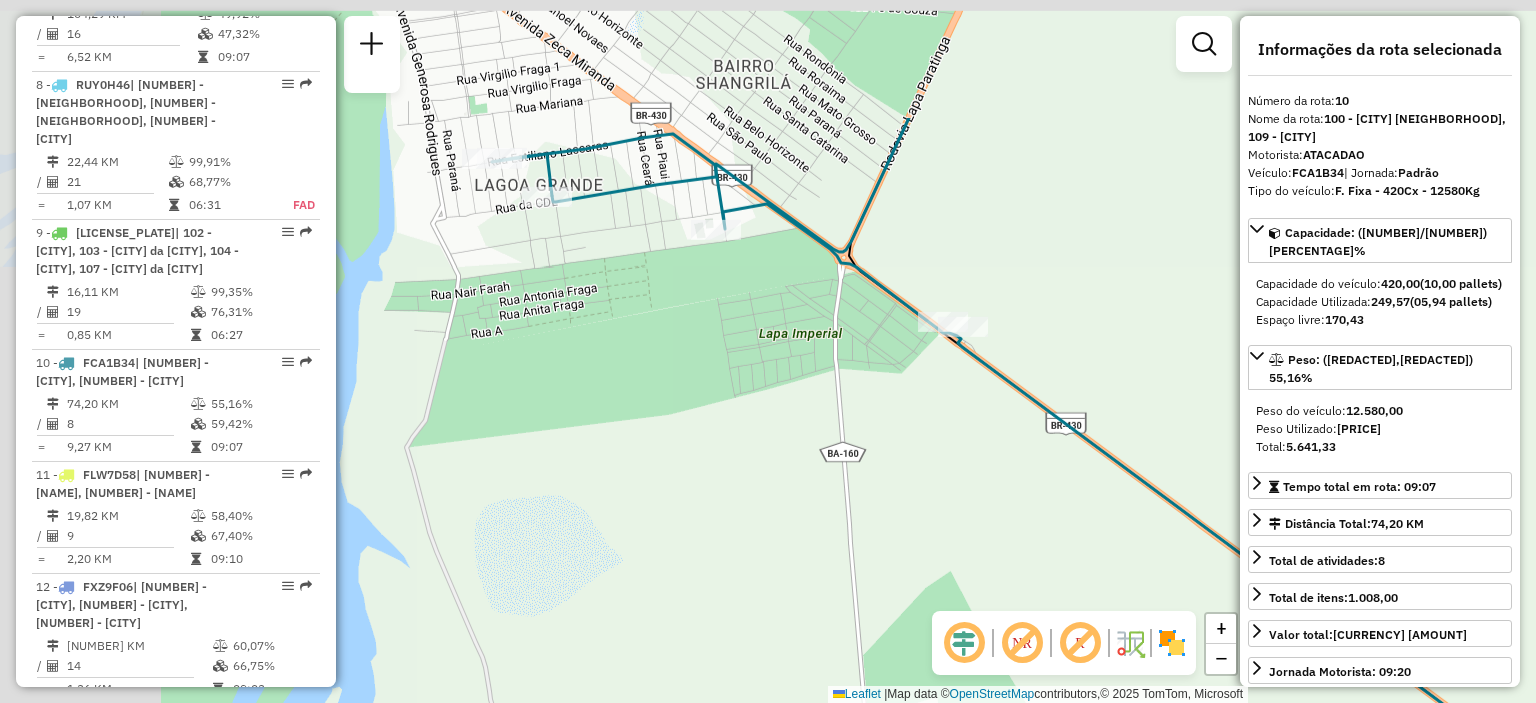 drag, startPoint x: 678, startPoint y: 329, endPoint x: 980, endPoint y: 523, distance: 358.9429 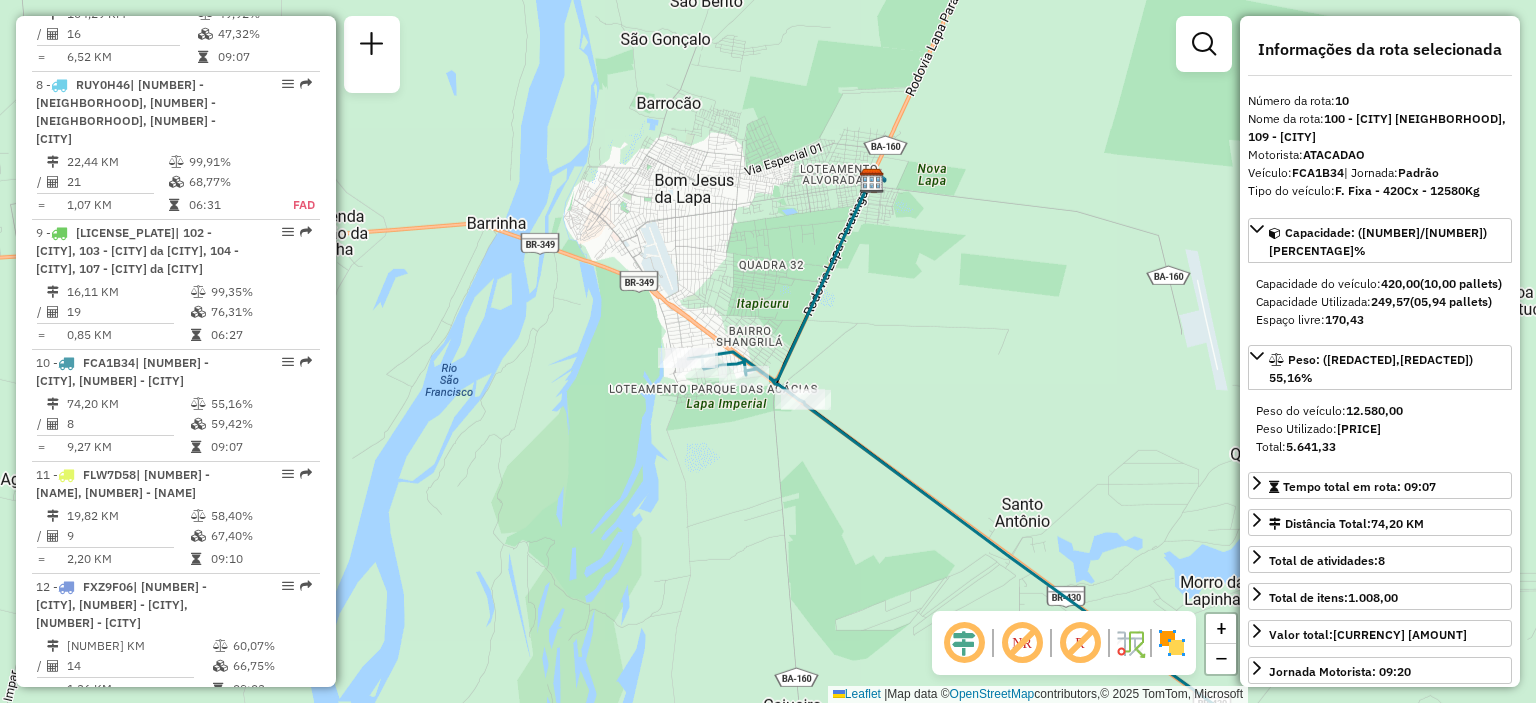 drag, startPoint x: 784, startPoint y: 512, endPoint x: 711, endPoint y: 408, distance: 127.06297 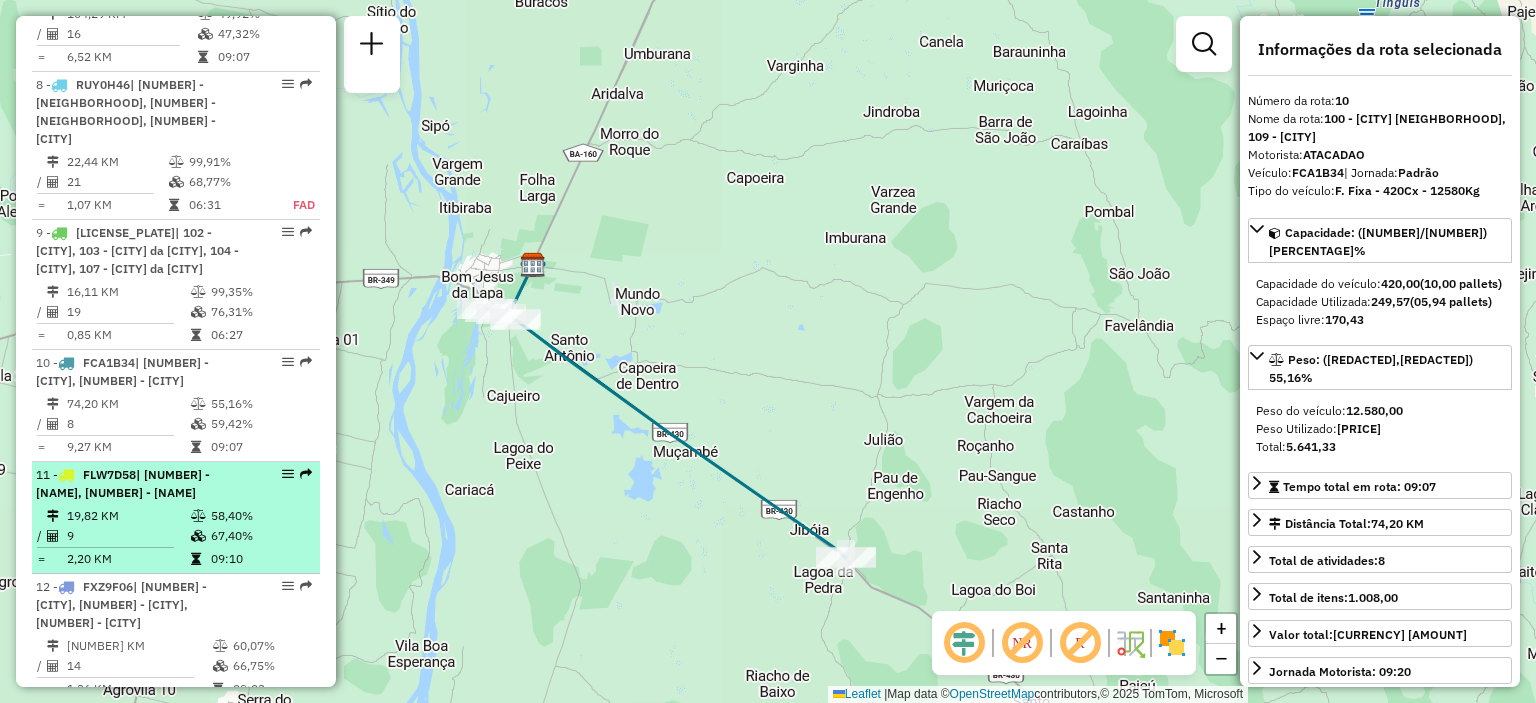 click on "Rota [NUMBER] - Placa [PLATE] | [NUMBER] - [NAME], [NUMBER] - [NAME] [NUMBER] [DISTANCE] KM [PERCENTAGE]% / [NUMBER] [PERCENTAGE]% = [DISTANCE] KM [TIME]" at bounding box center (176, 518) 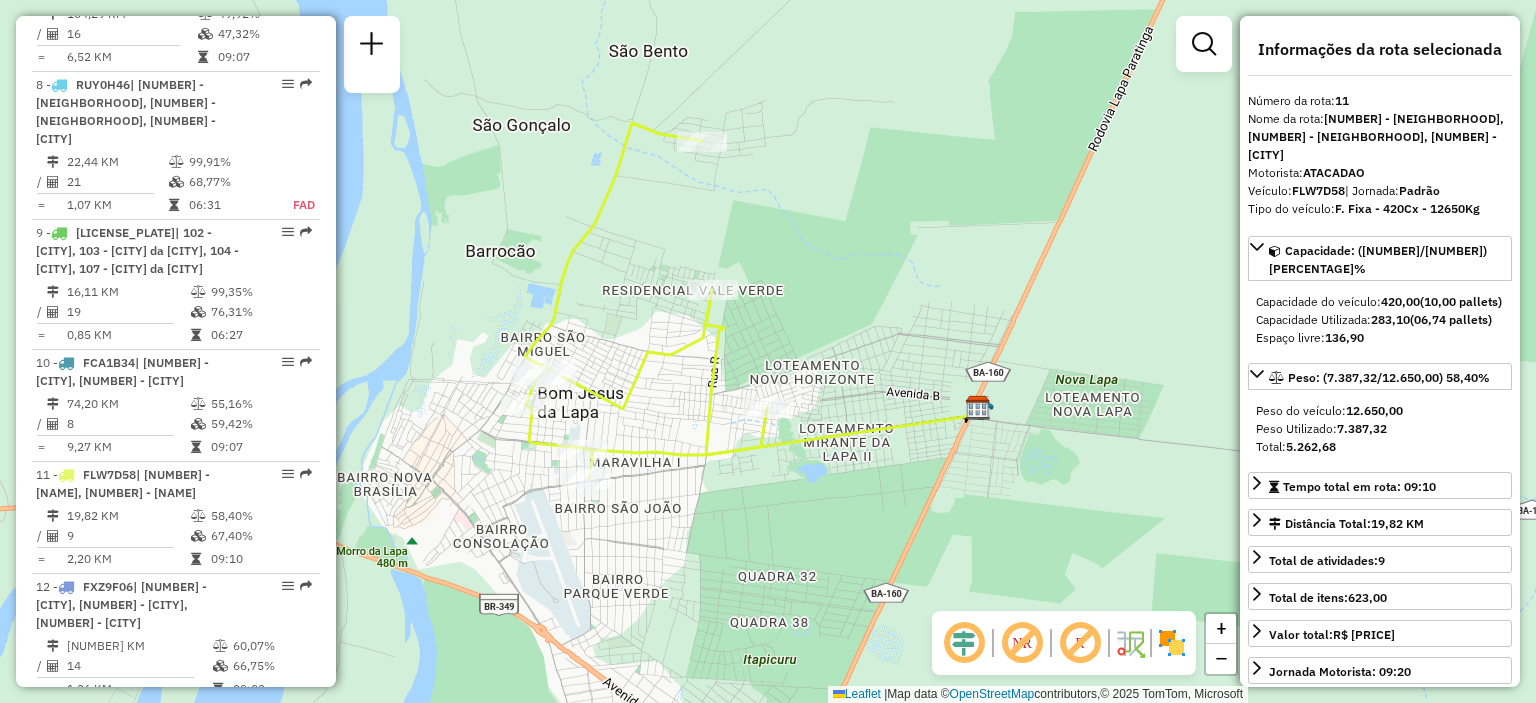 drag, startPoint x: 513, startPoint y: 546, endPoint x: 492, endPoint y: 483, distance: 66.40783 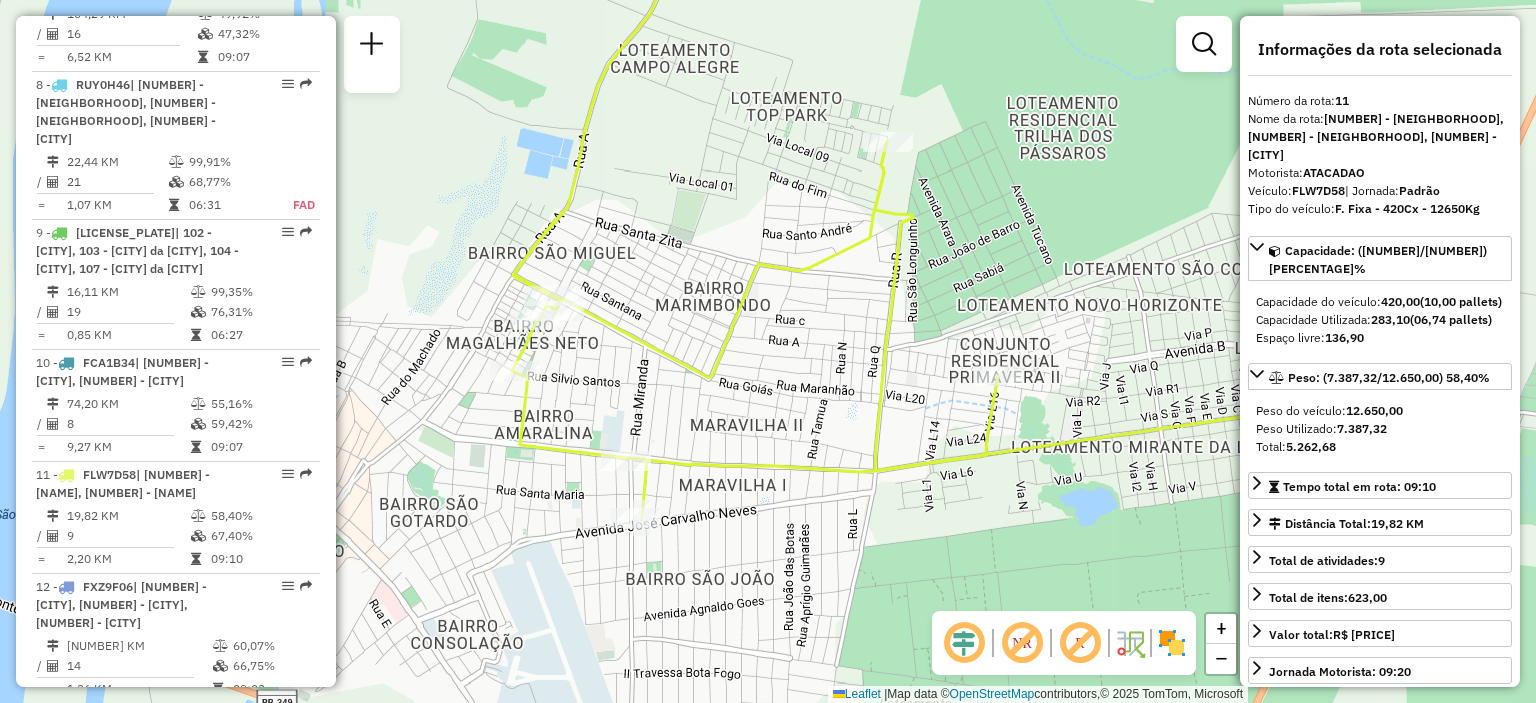 drag, startPoint x: 684, startPoint y: 387, endPoint x: 835, endPoint y: 384, distance: 151.0298 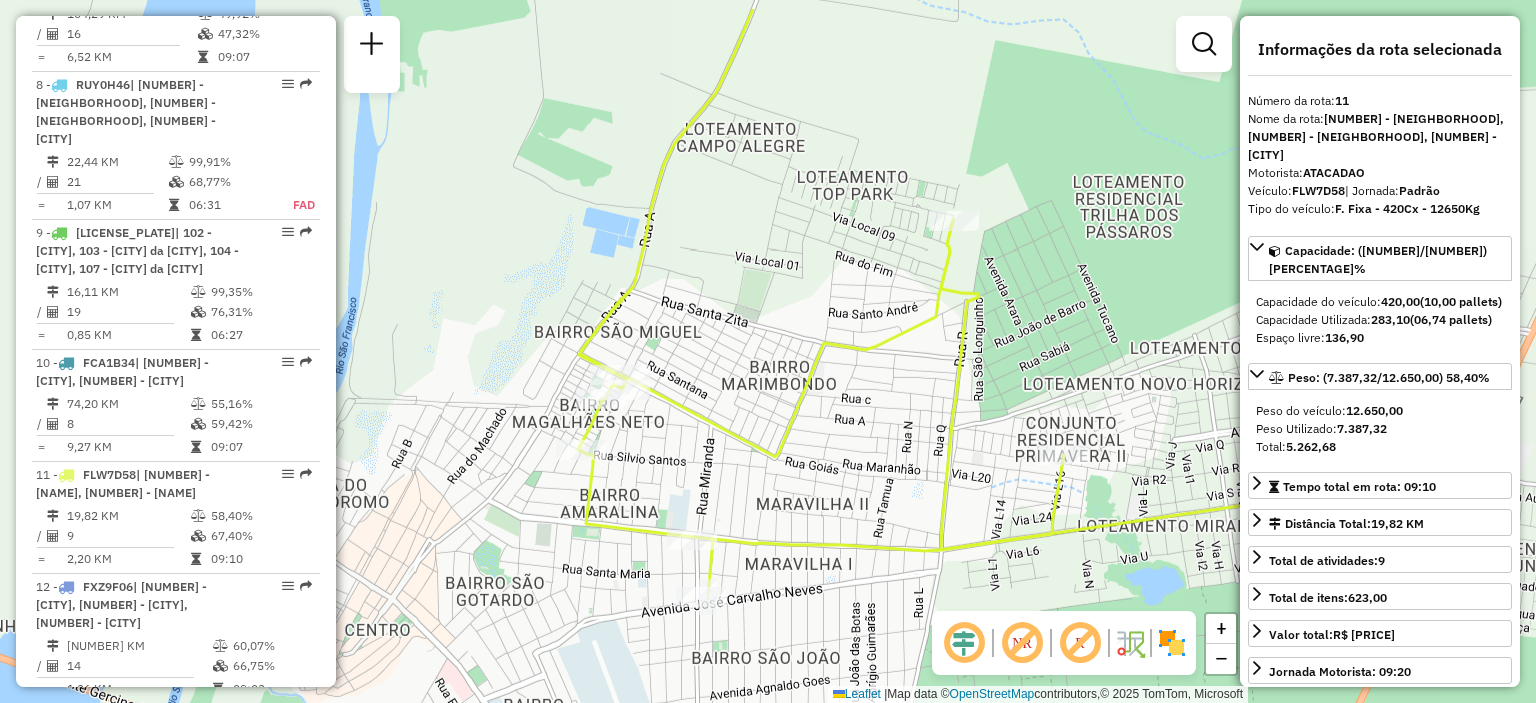 drag, startPoint x: 755, startPoint y: 398, endPoint x: 821, endPoint y: 477, distance: 102.941734 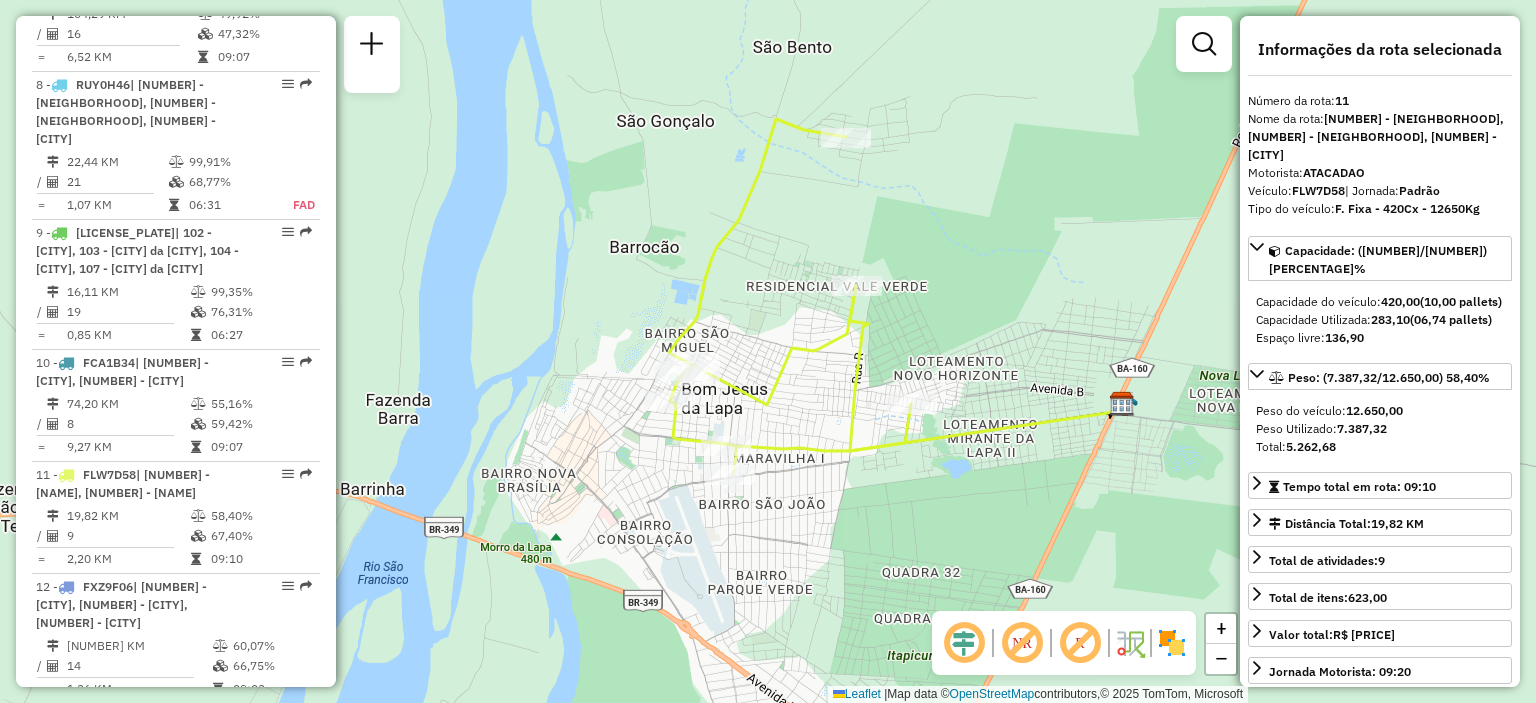 drag, startPoint x: 844, startPoint y: 439, endPoint x: 852, endPoint y: 429, distance: 12.806249 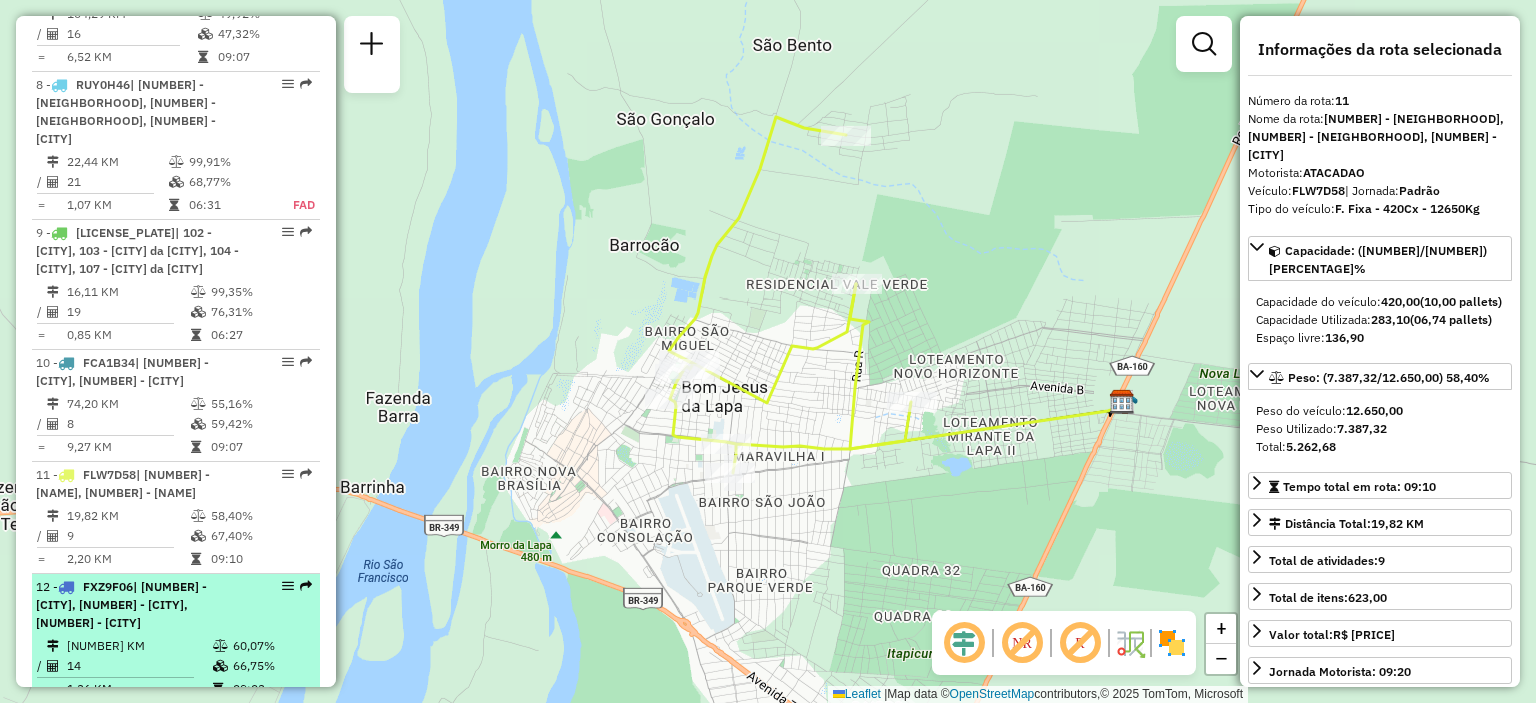 click on "| [NUMBER] - [CITY], [NUMBER] - [CITY], [NUMBER] - [CITY]" at bounding box center (121, 604) 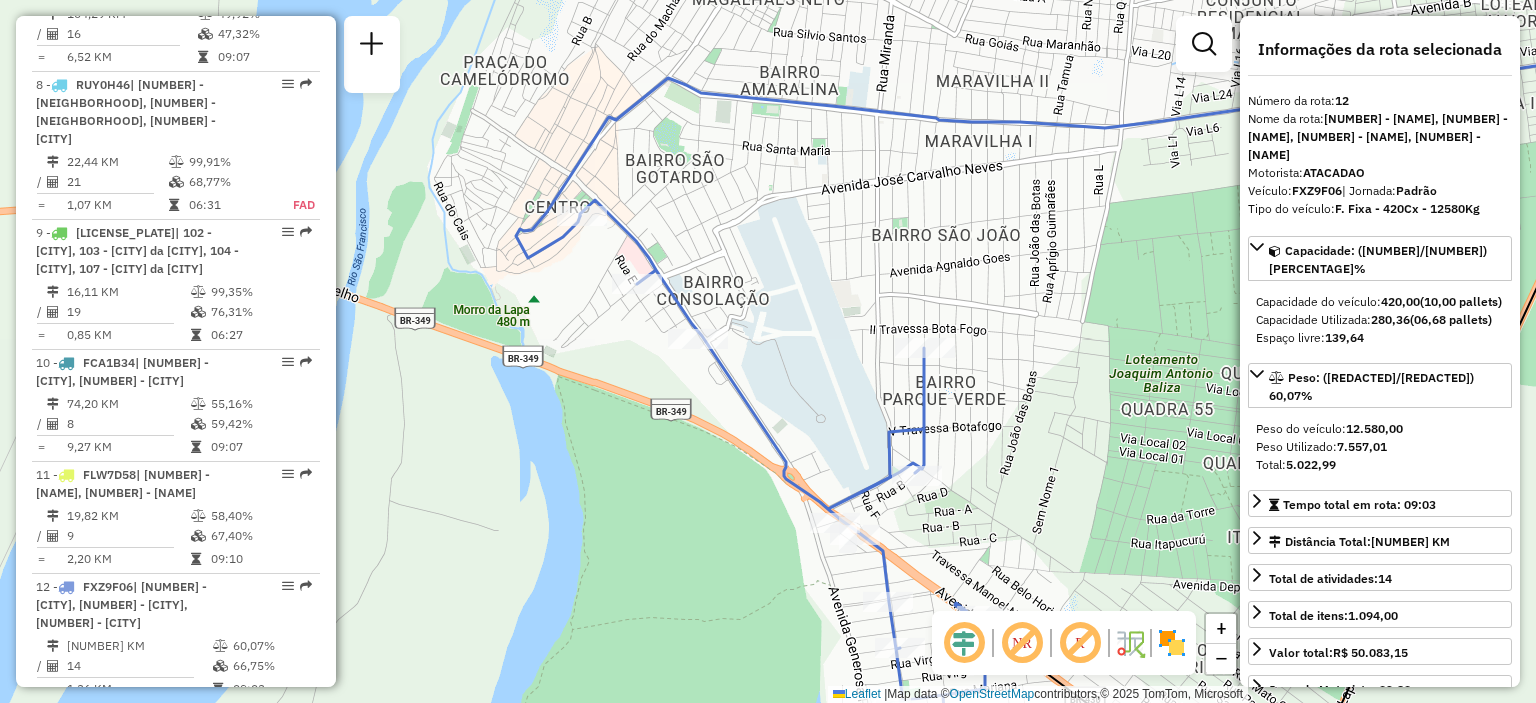 drag, startPoint x: 506, startPoint y: 324, endPoint x: 577, endPoint y: 383, distance: 92.31468 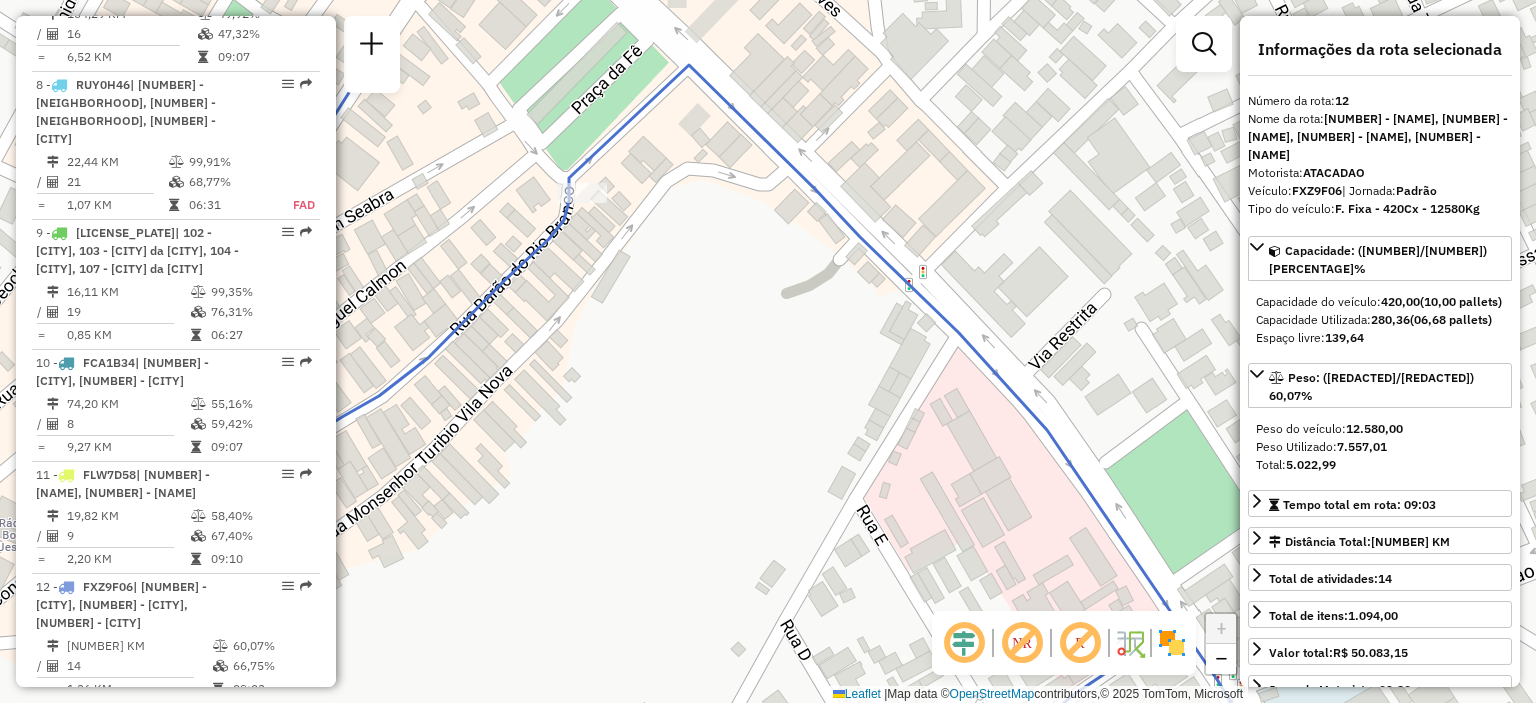 drag, startPoint x: 639, startPoint y: 136, endPoint x: 667, endPoint y: 232, distance: 100 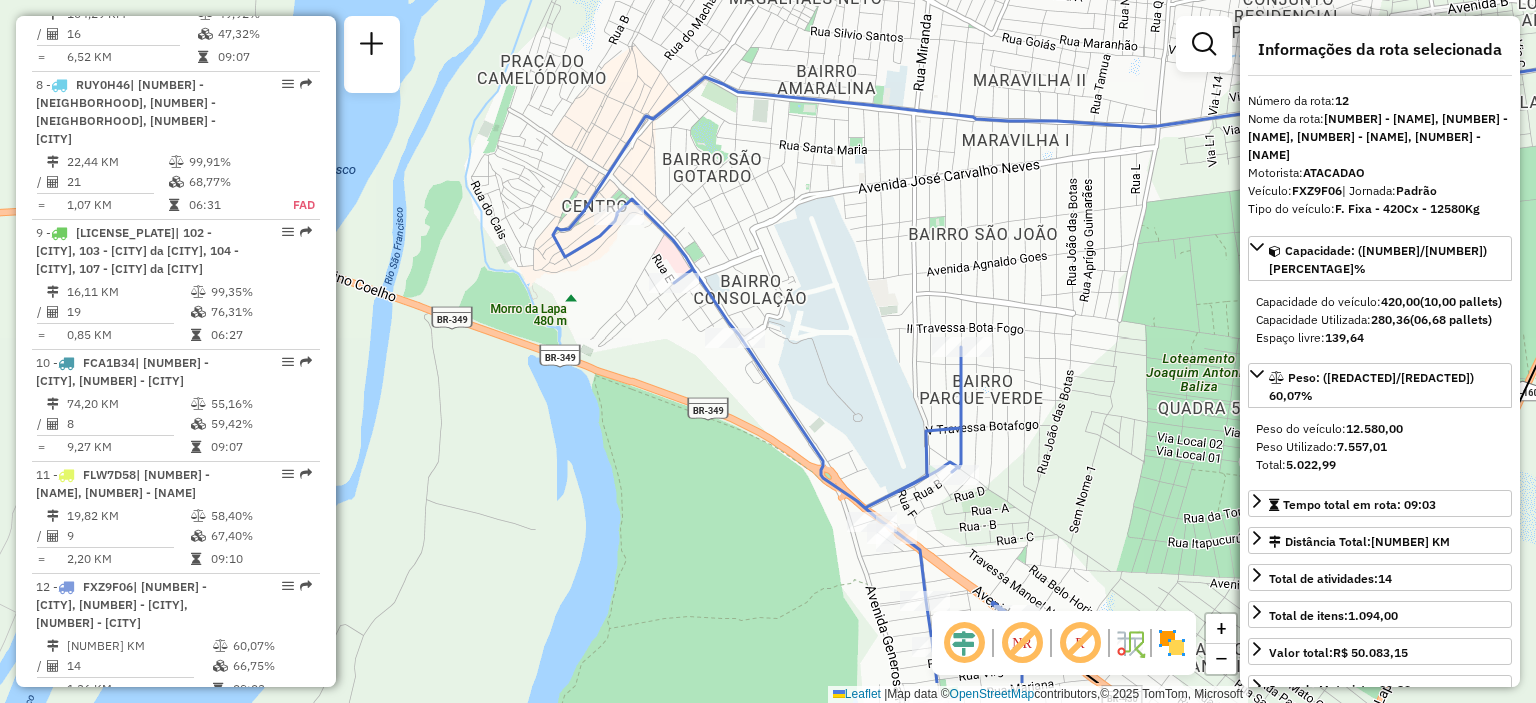 drag, startPoint x: 934, startPoint y: 339, endPoint x: 880, endPoint y: 239, distance: 113.64858 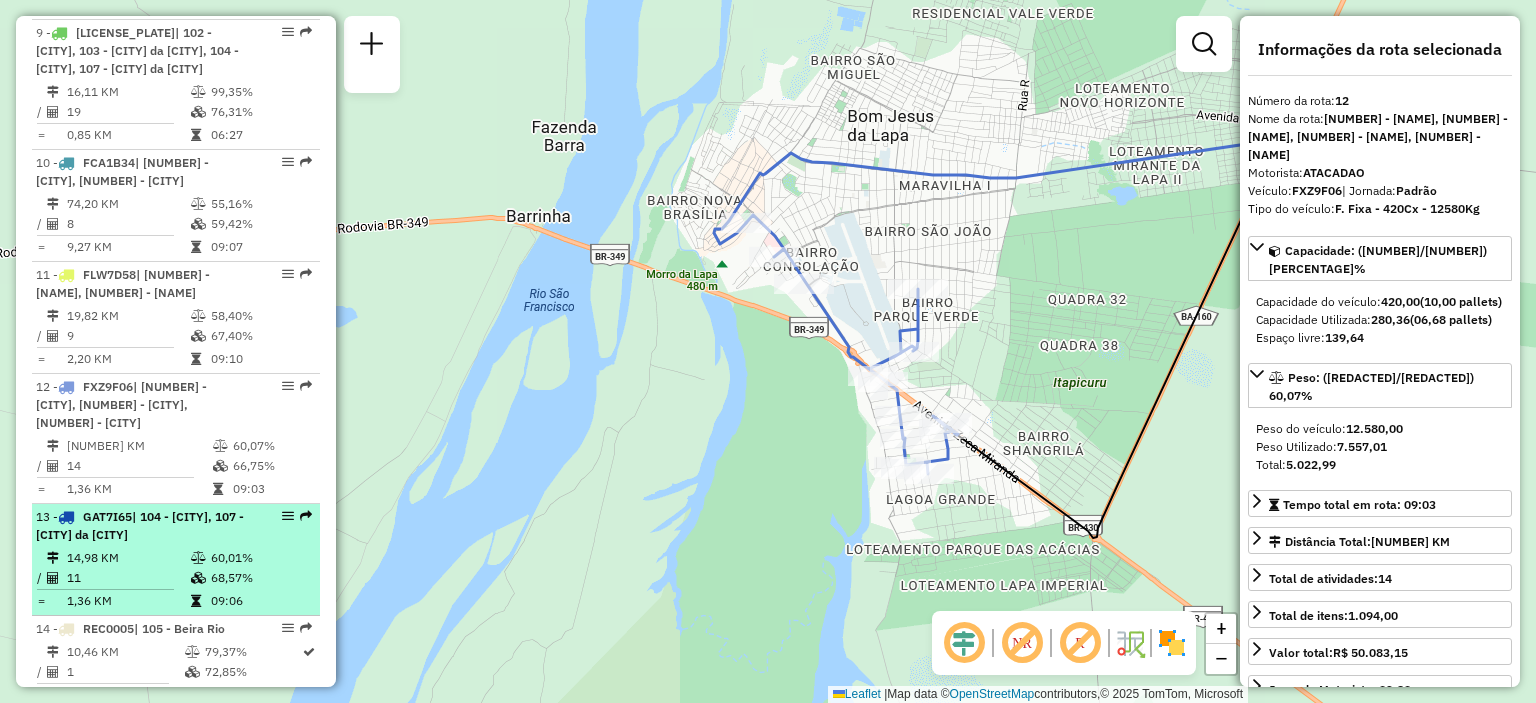 scroll, scrollTop: 1823, scrollLeft: 0, axis: vertical 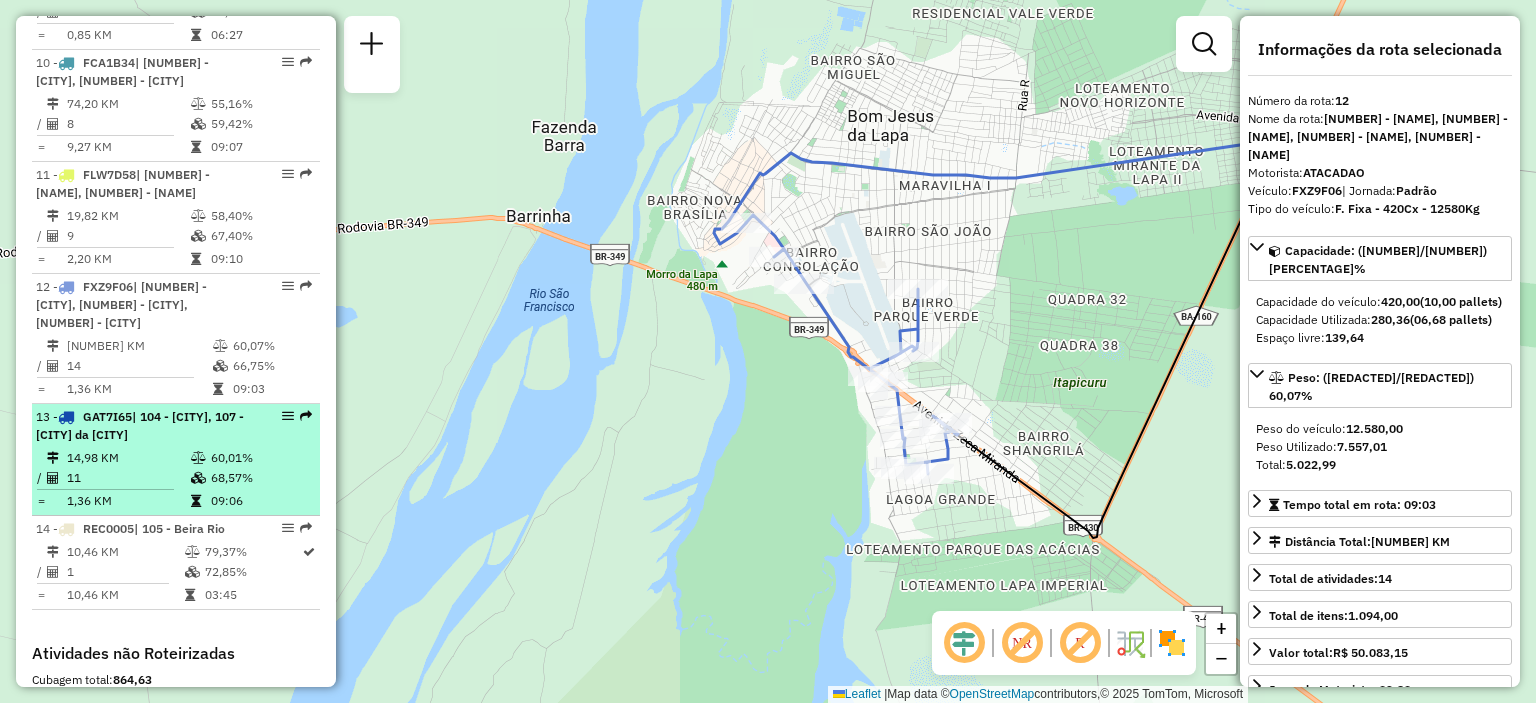 click on "| [NUMBER] - [CODE]   | [NUMBER] - [NEIGHBORHOOD], [NUMBER] - [CITY]" at bounding box center [142, 426] 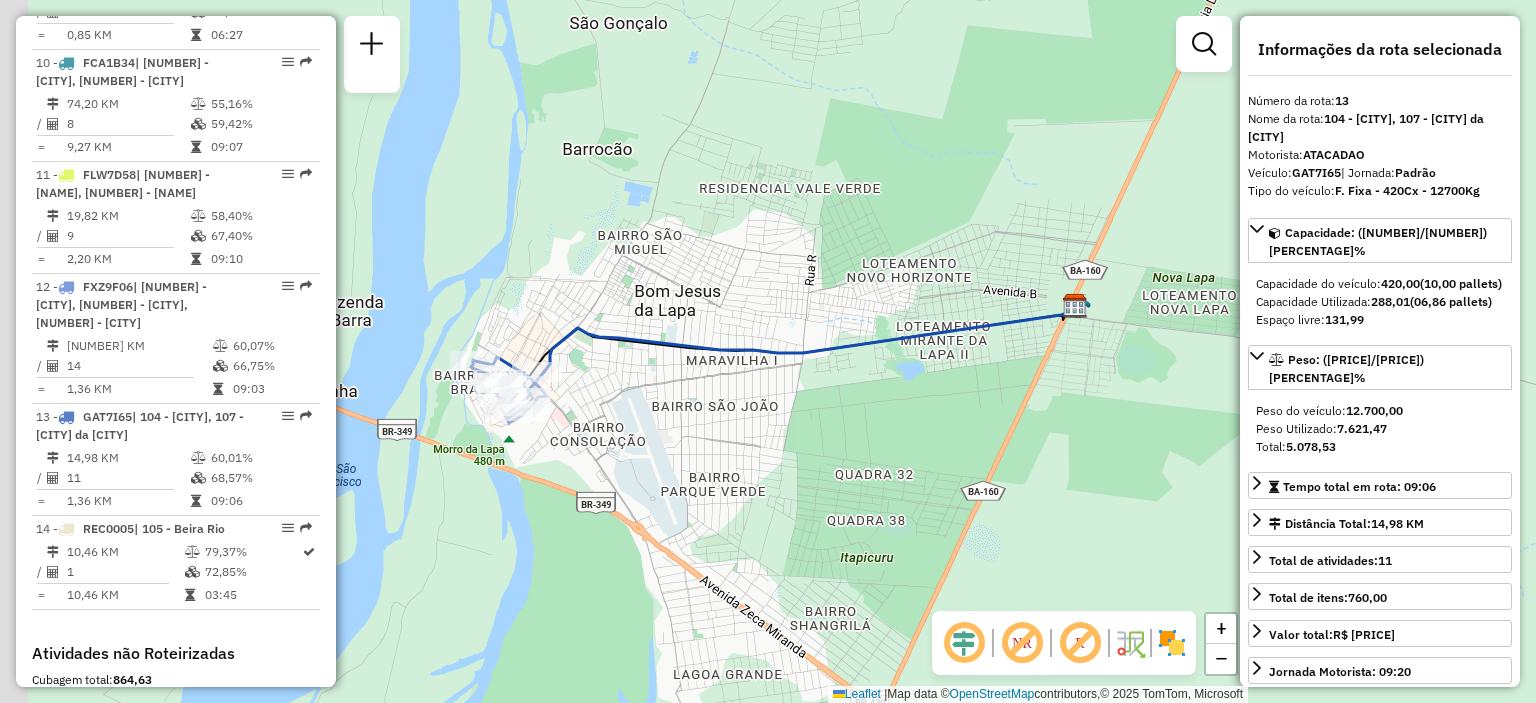 drag, startPoint x: 579, startPoint y: 398, endPoint x: 658, endPoint y: 372, distance: 83.1685 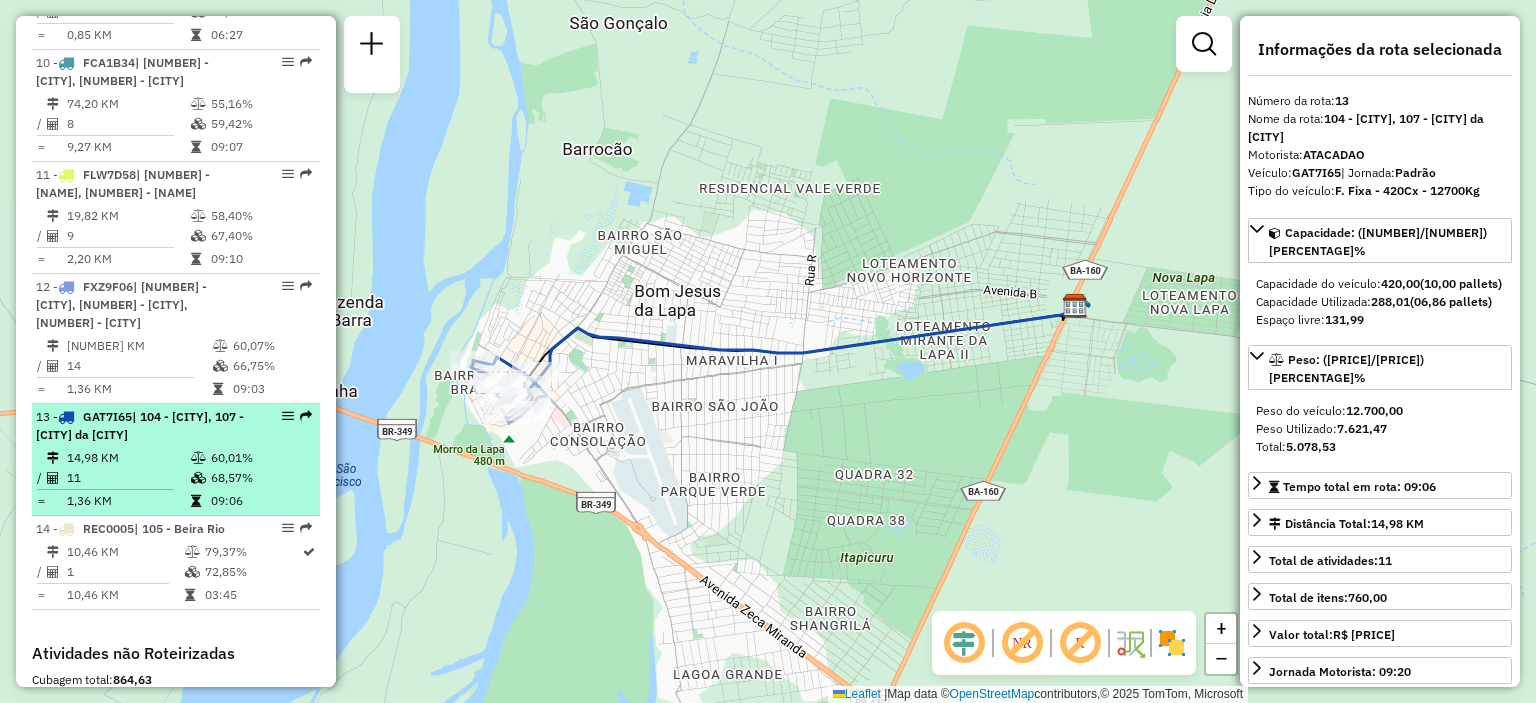 click on "| [NUMBER] - [CODE]   | [NUMBER] - [NEIGHBORHOOD], [NUMBER] - [CITY]" at bounding box center (142, 426) 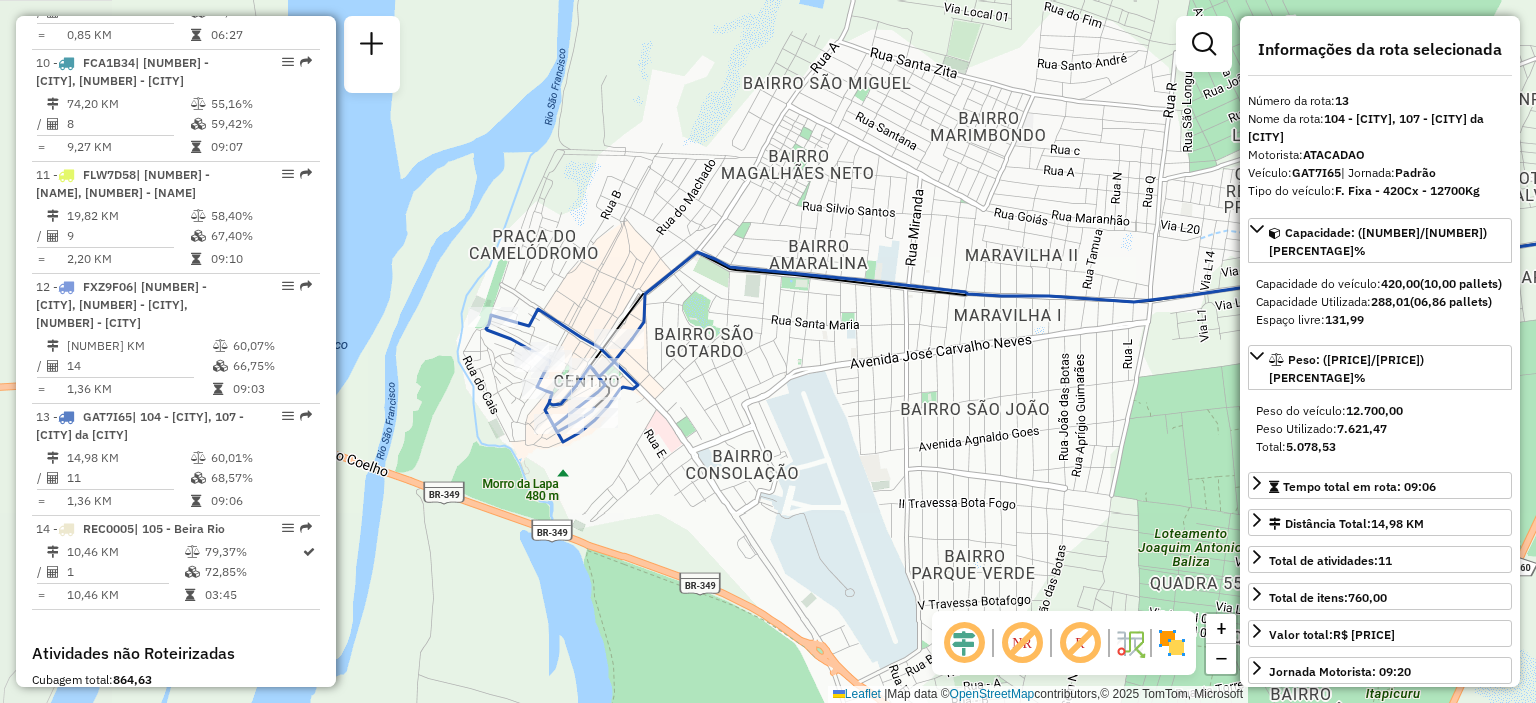 drag, startPoint x: 615, startPoint y: 435, endPoint x: 918, endPoint y: 406, distance: 304.3846 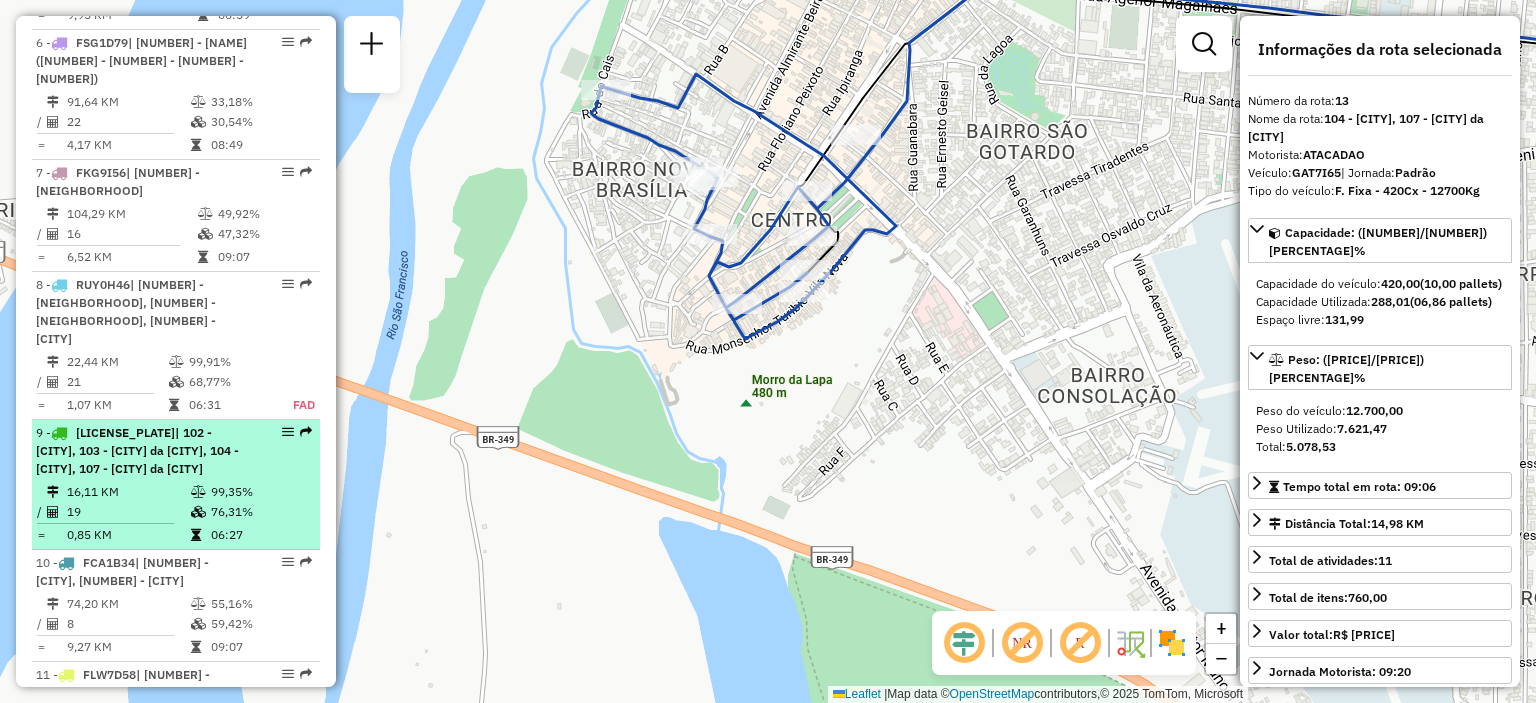 scroll, scrollTop: 1523, scrollLeft: 0, axis: vertical 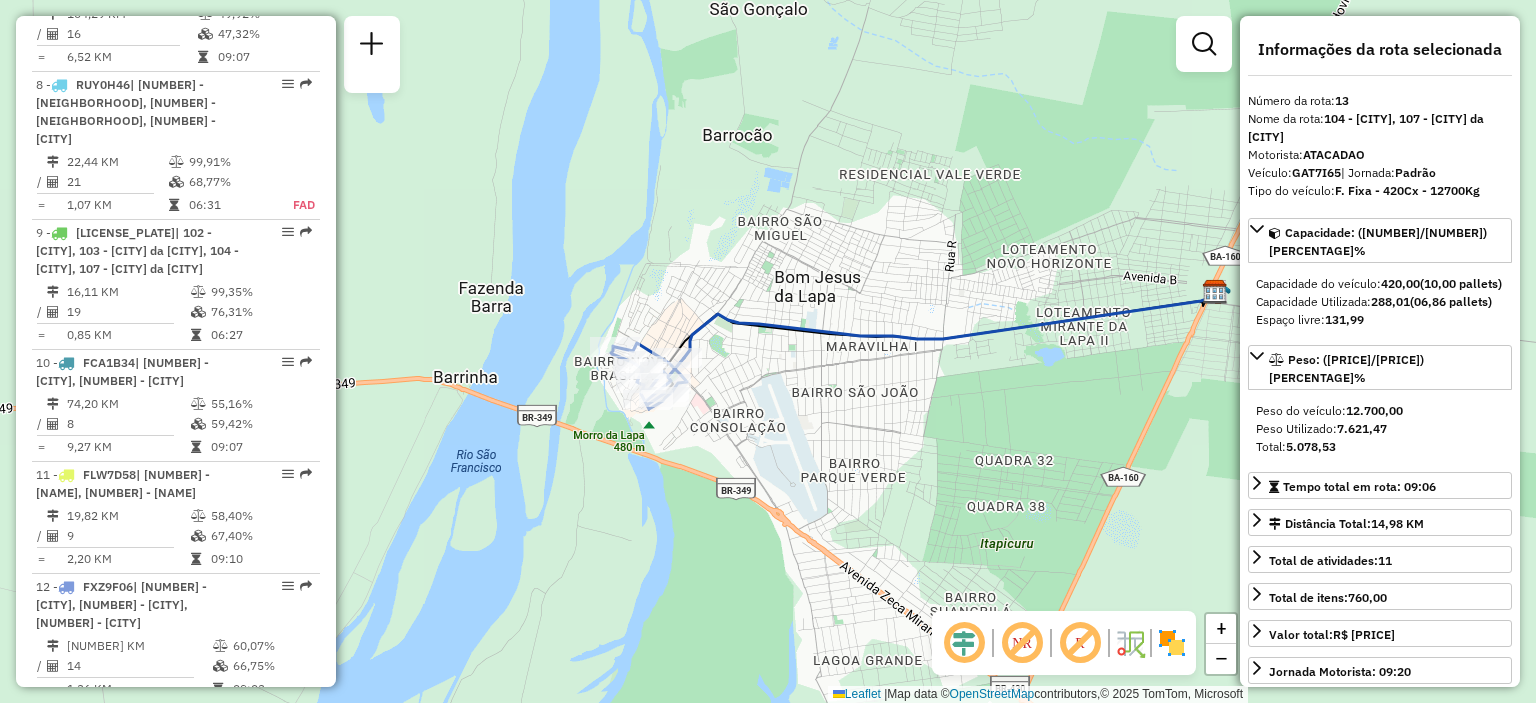 drag, startPoint x: 958, startPoint y: 277, endPoint x: 800, endPoint y: 355, distance: 176.20442 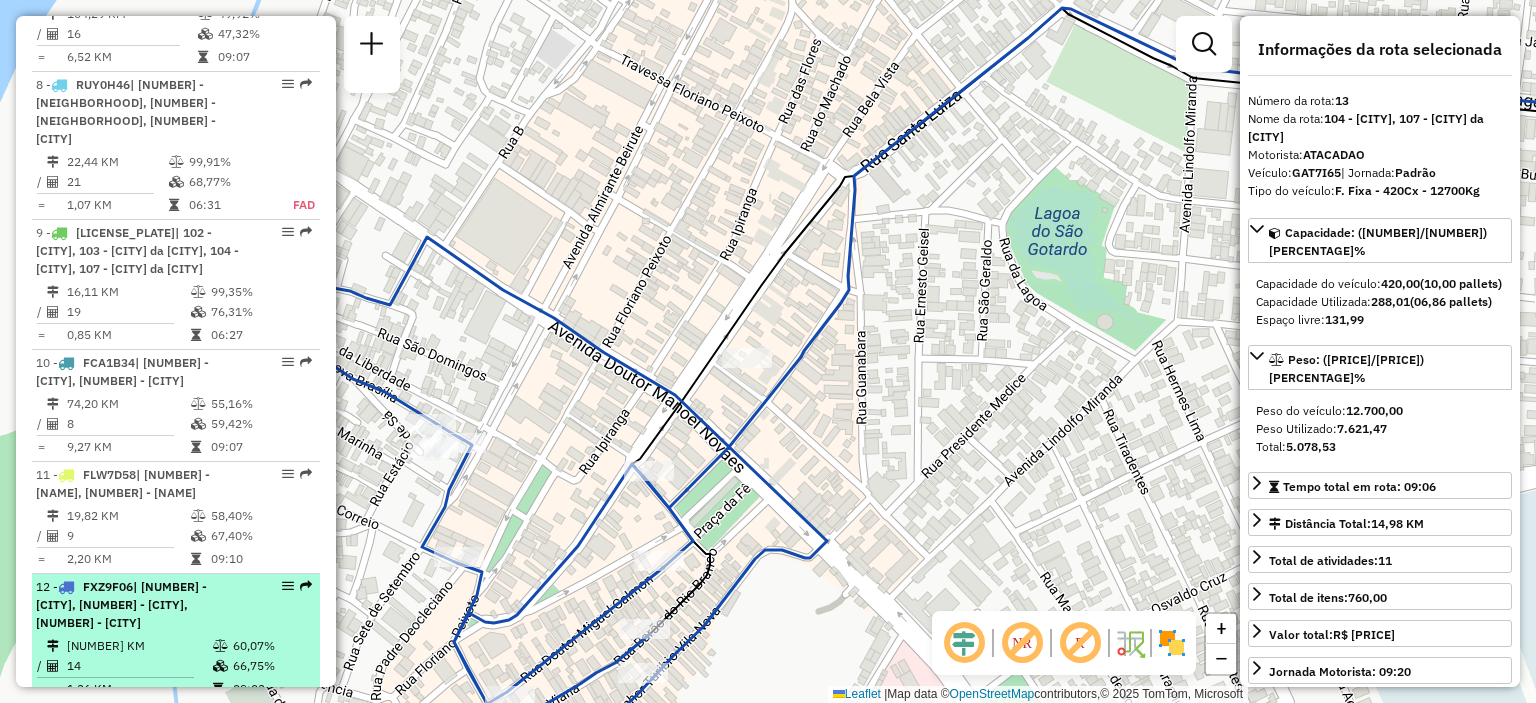 scroll, scrollTop: 1823, scrollLeft: 0, axis: vertical 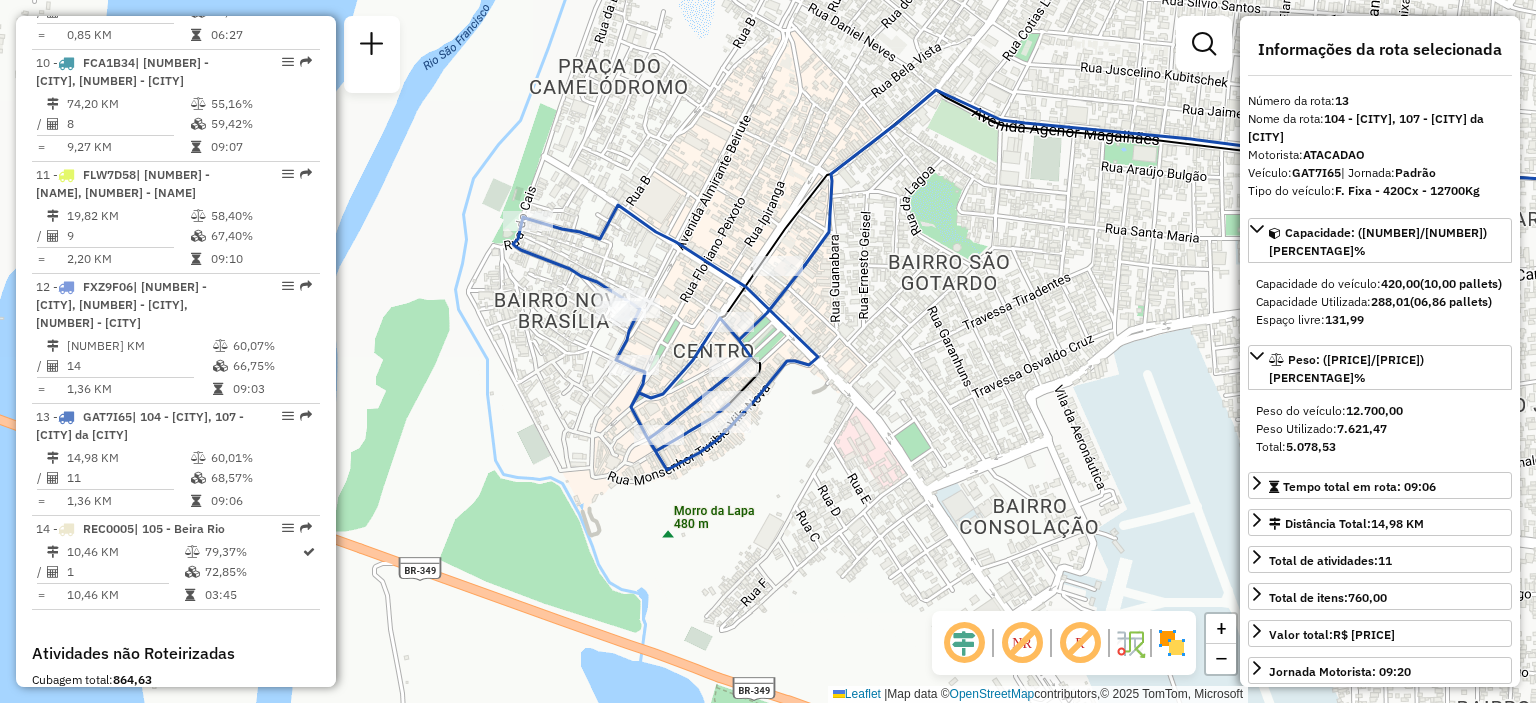 drag, startPoint x: 875, startPoint y: 346, endPoint x: 820, endPoint y: 322, distance: 60.00833 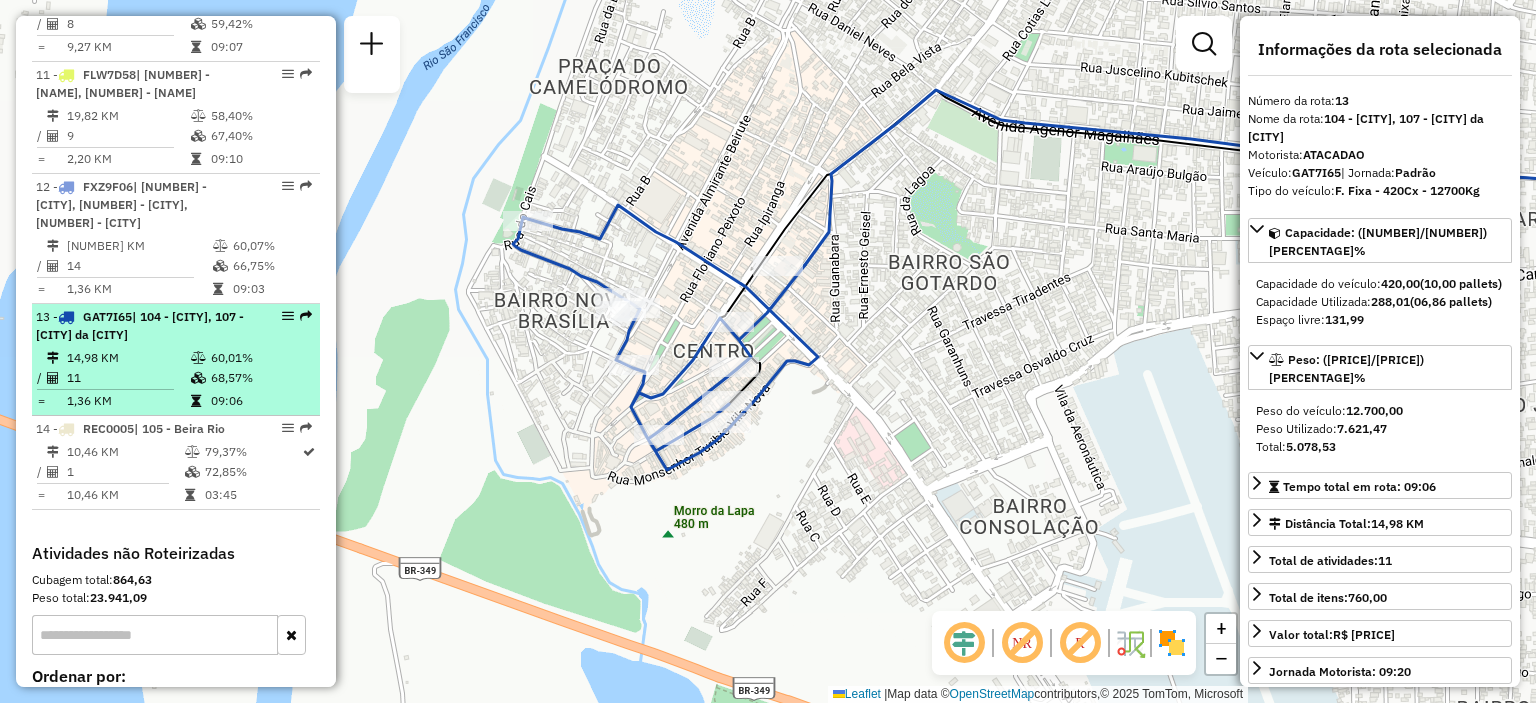 scroll, scrollTop: 2023, scrollLeft: 0, axis: vertical 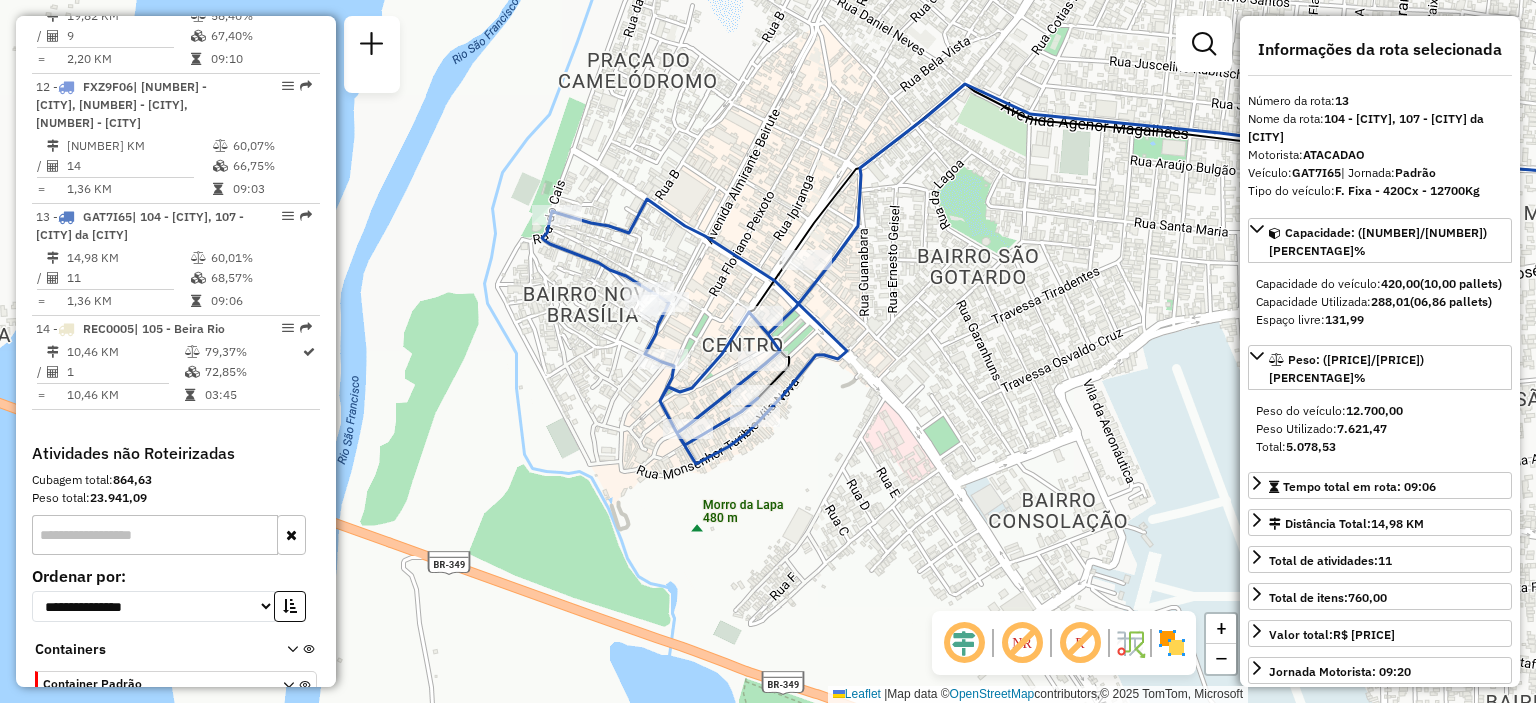 drag, startPoint x: 856, startPoint y: 338, endPoint x: 872, endPoint y: 341, distance: 16.27882 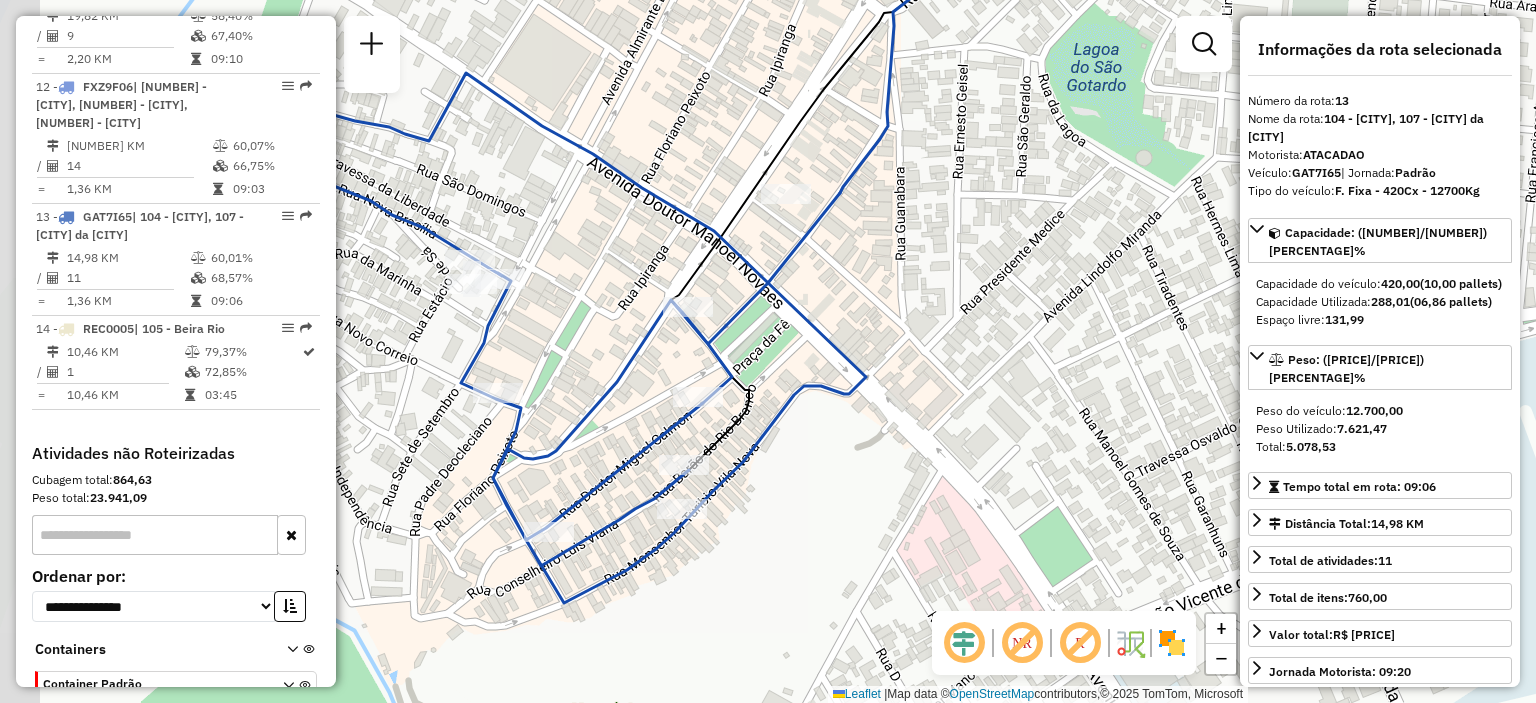 drag, startPoint x: 848, startPoint y: 312, endPoint x: 920, endPoint y: 331, distance: 74.46476 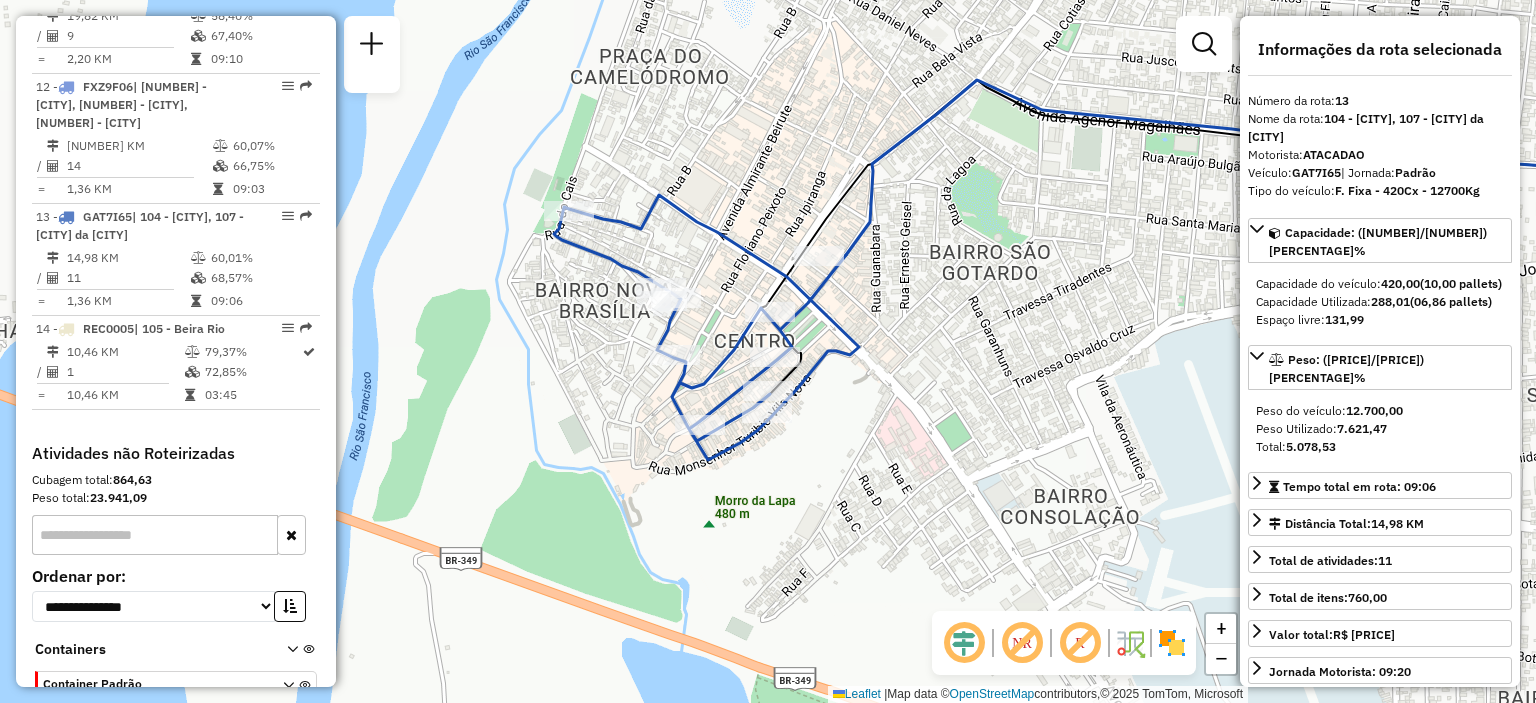 drag, startPoint x: 864, startPoint y: 322, endPoint x: 848, endPoint y: 318, distance: 16.492422 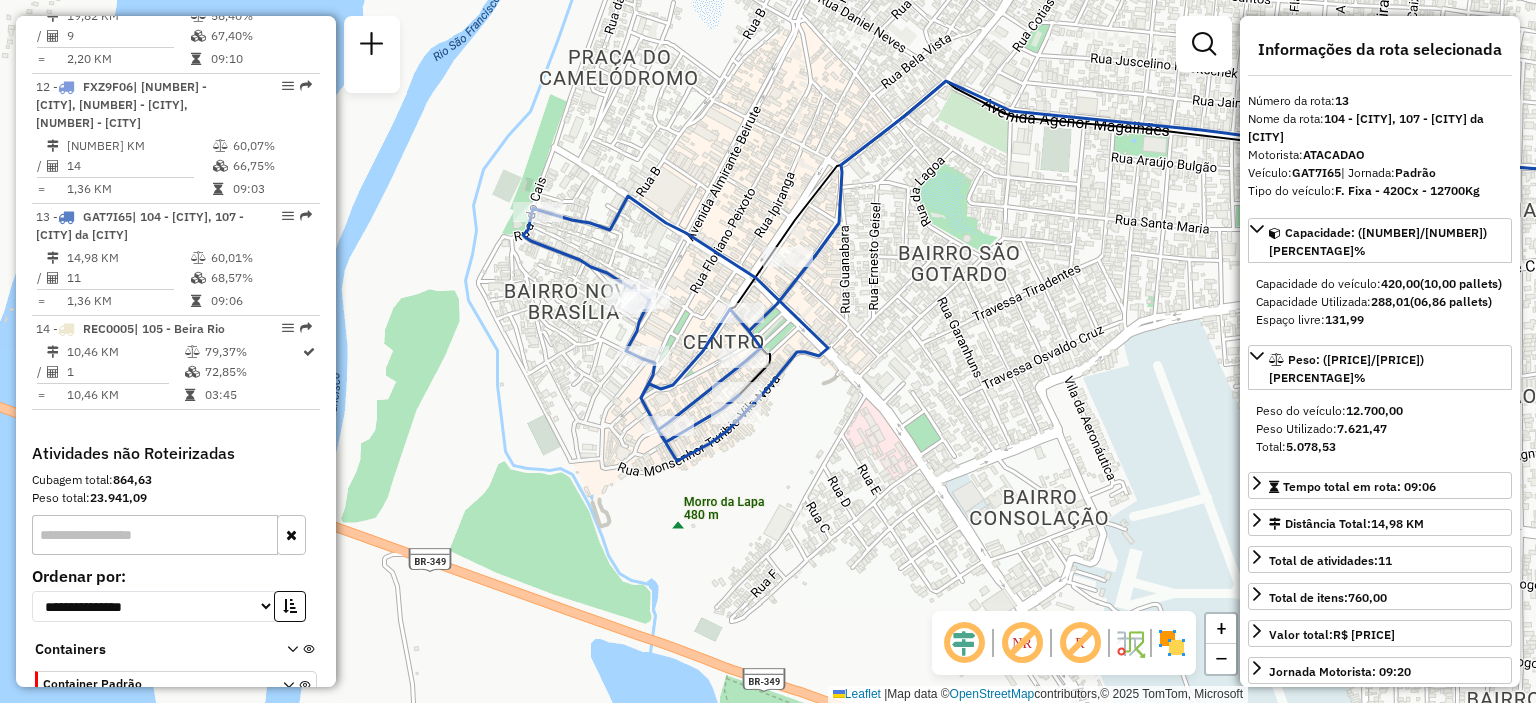 drag, startPoint x: 529, startPoint y: 398, endPoint x: 498, endPoint y: 399, distance: 31.016125 